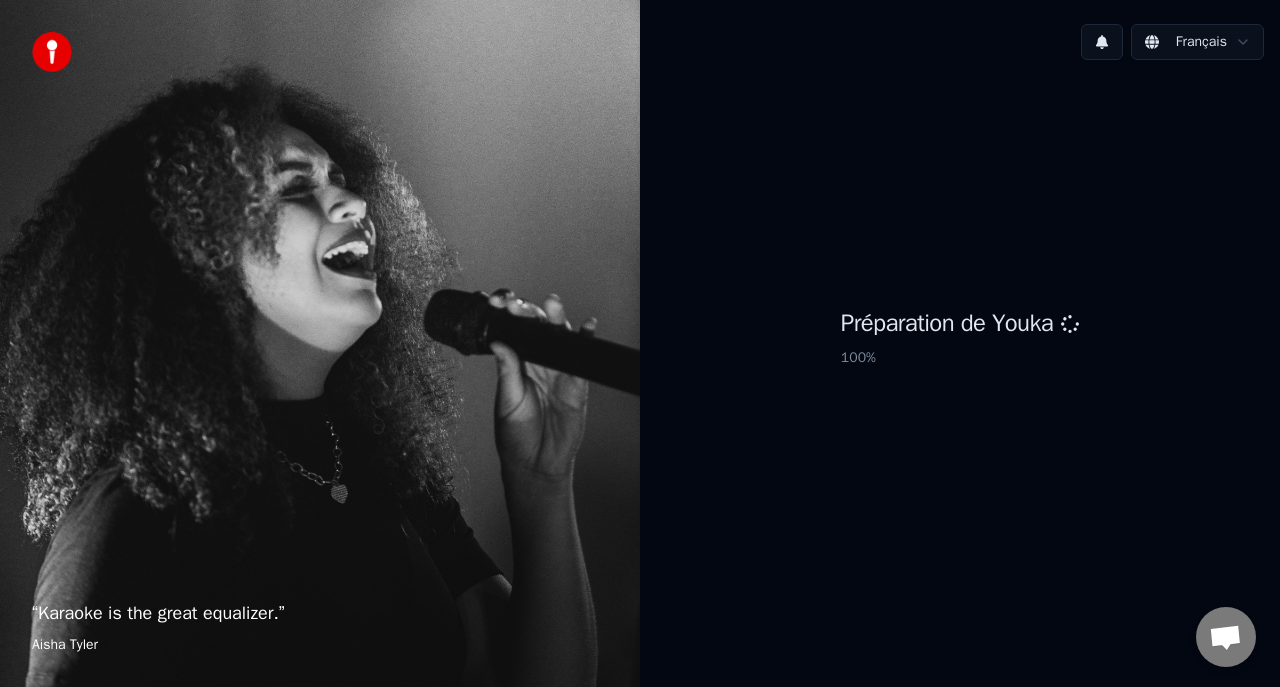 scroll, scrollTop: 0, scrollLeft: 0, axis: both 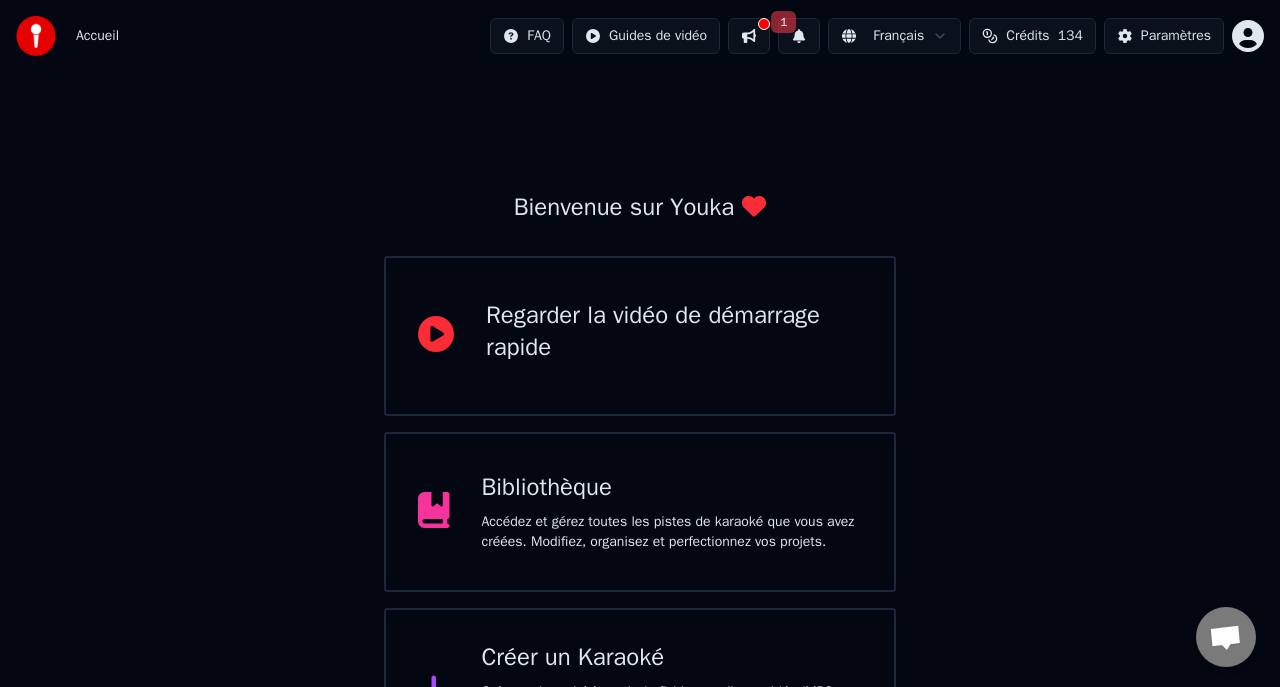 click on "Créer un Karaoké" at bounding box center (672, 658) 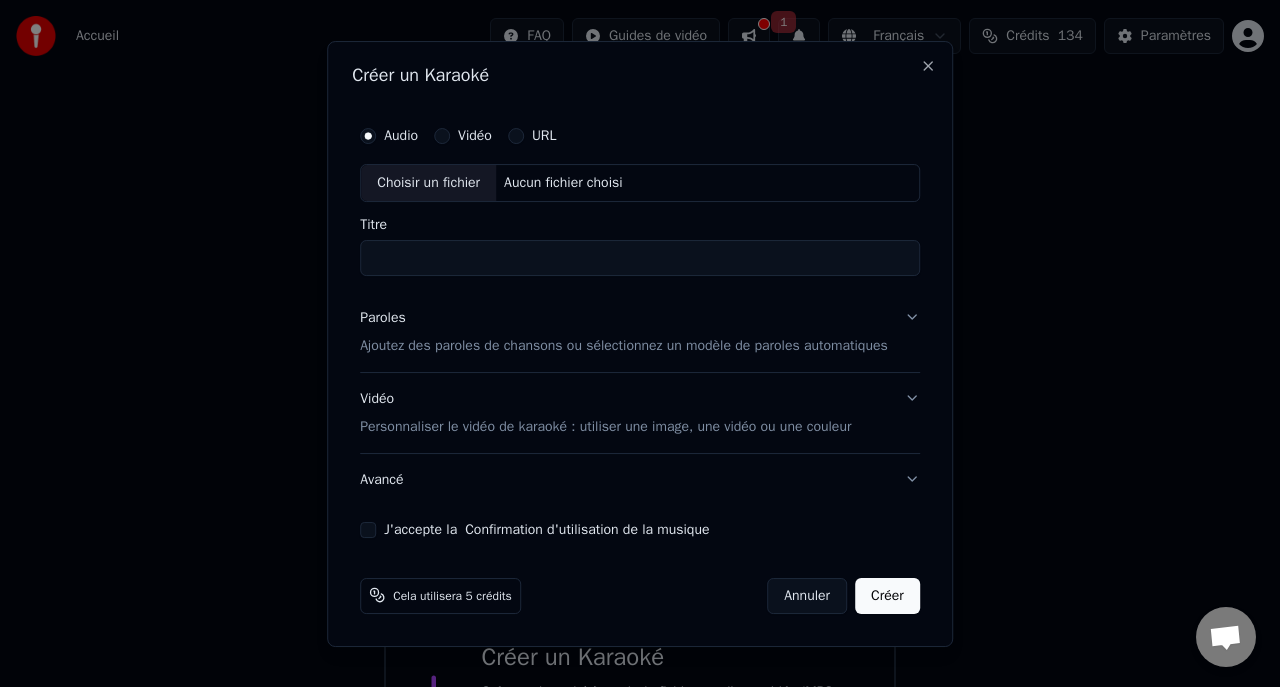 click on "Choisir un fichier" at bounding box center (428, 183) 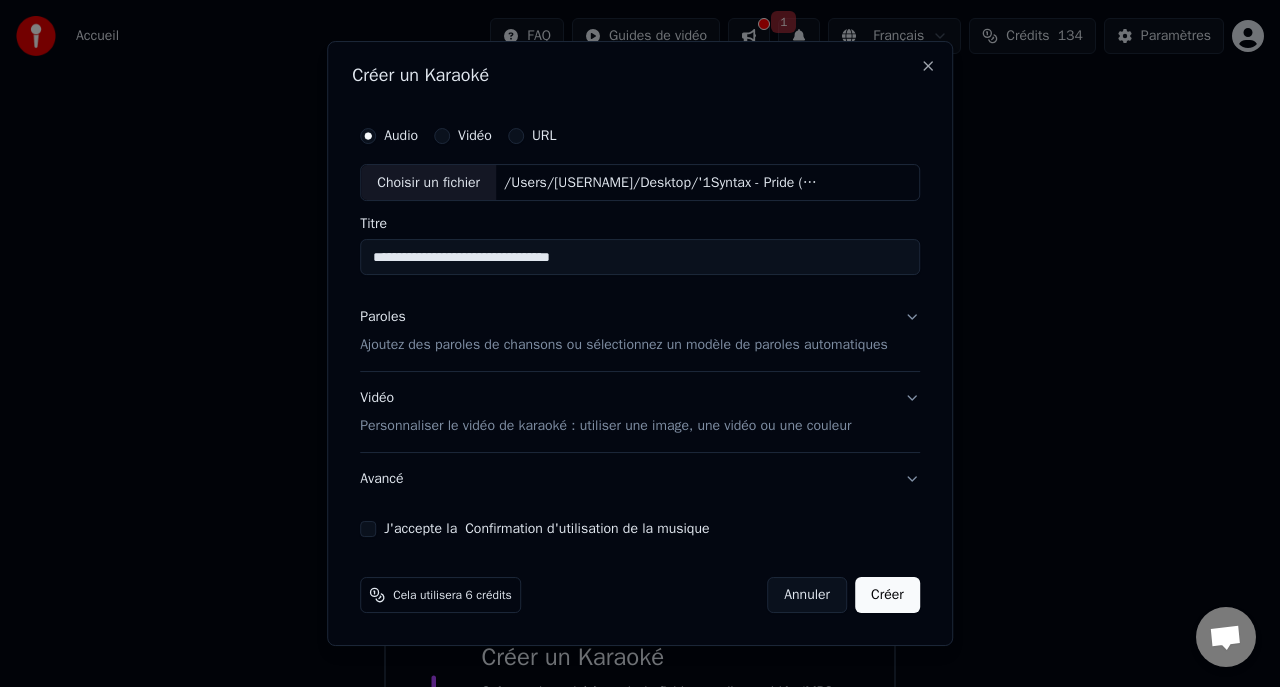 click on "**********" at bounding box center (640, 258) 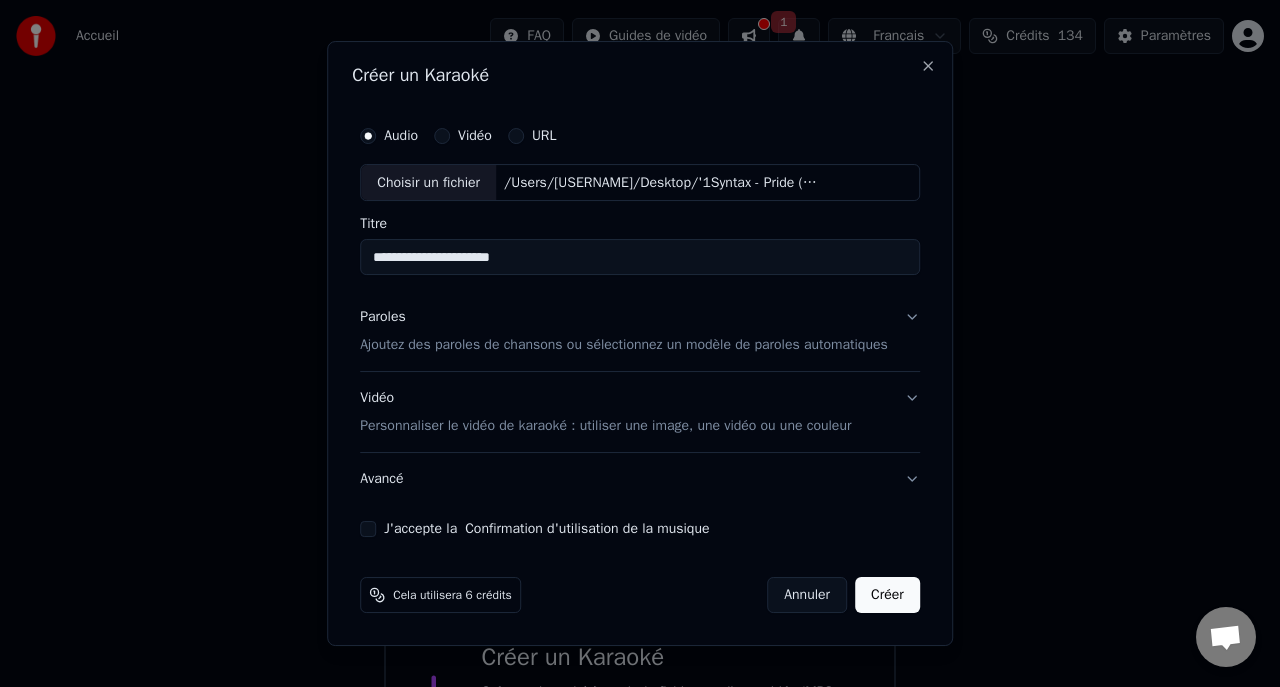 click on "**********" at bounding box center [640, 258] 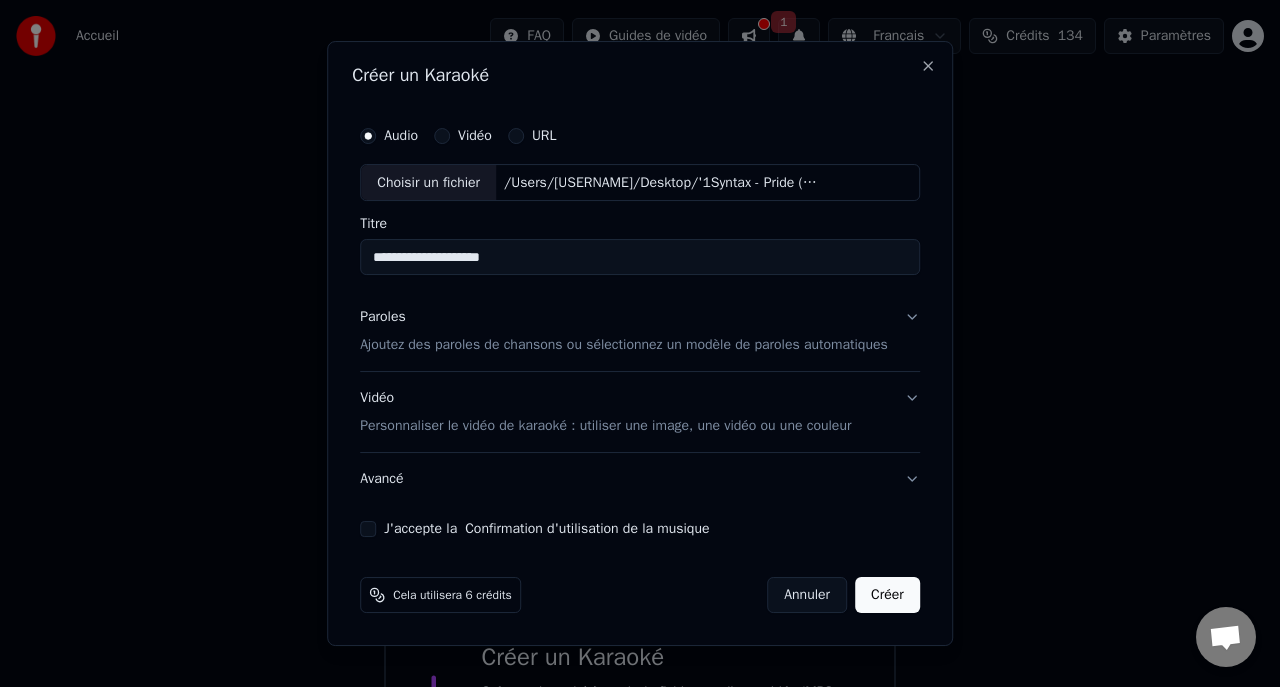 type on "**********" 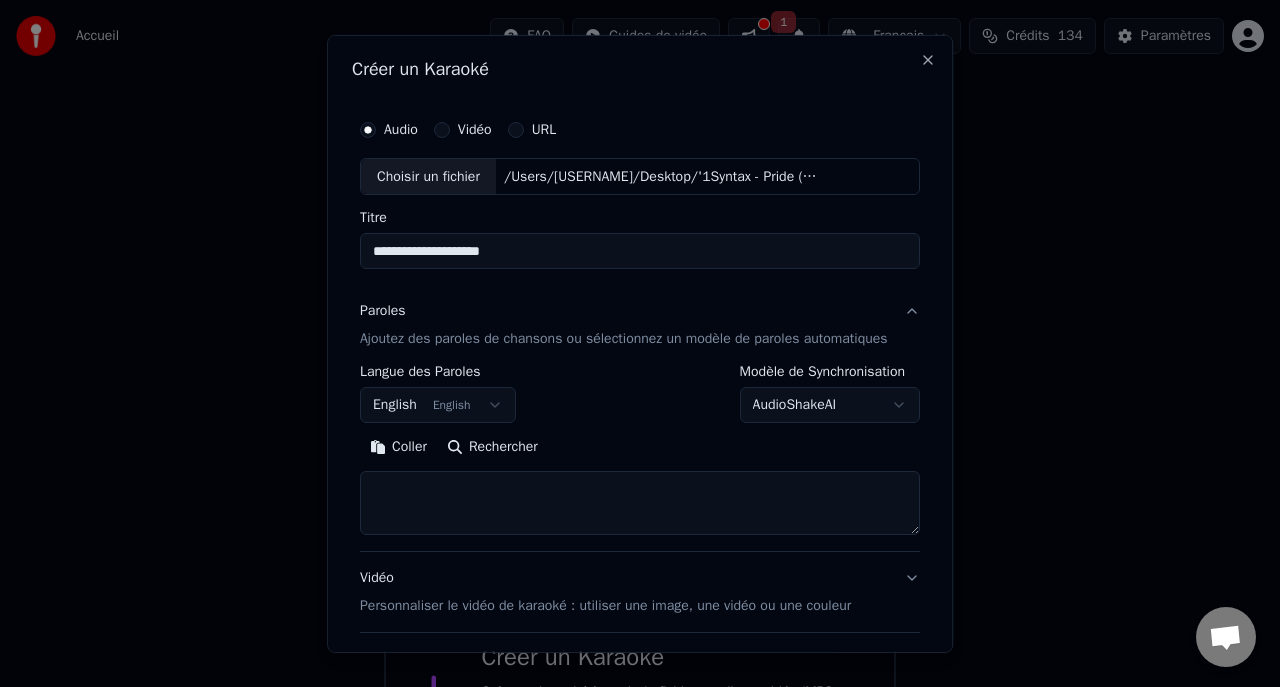 click on "Coller" at bounding box center [398, 447] 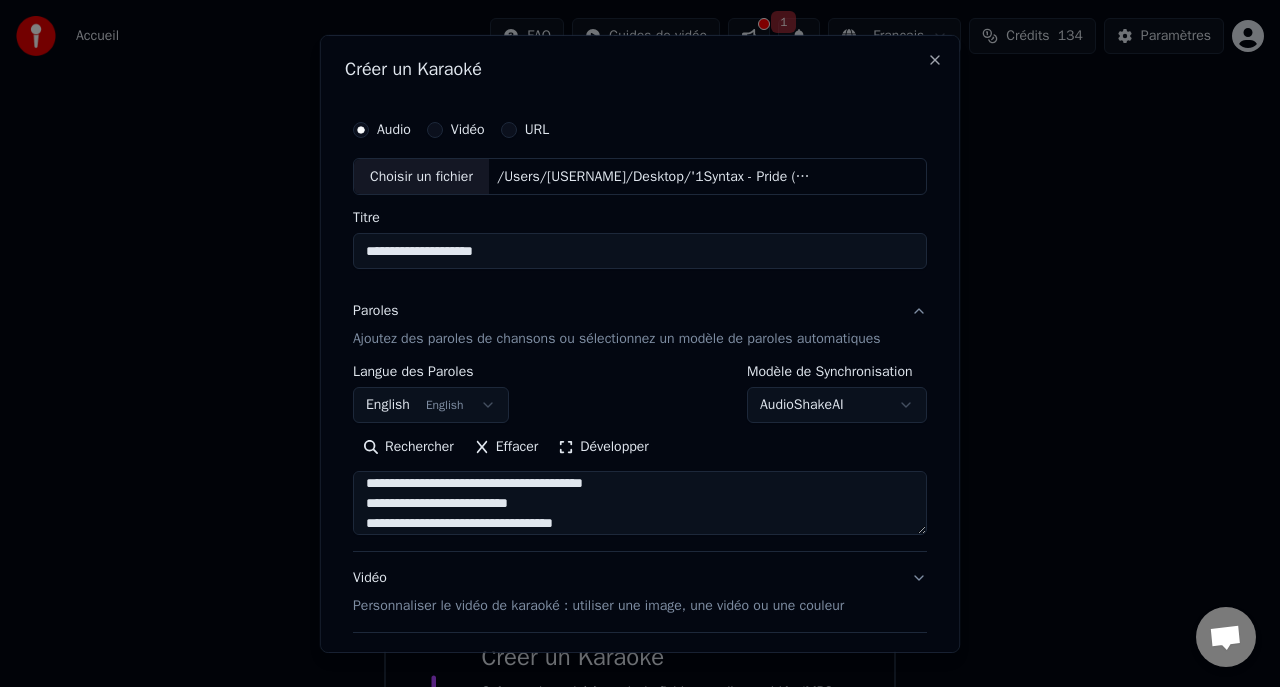scroll, scrollTop: 84, scrollLeft: 0, axis: vertical 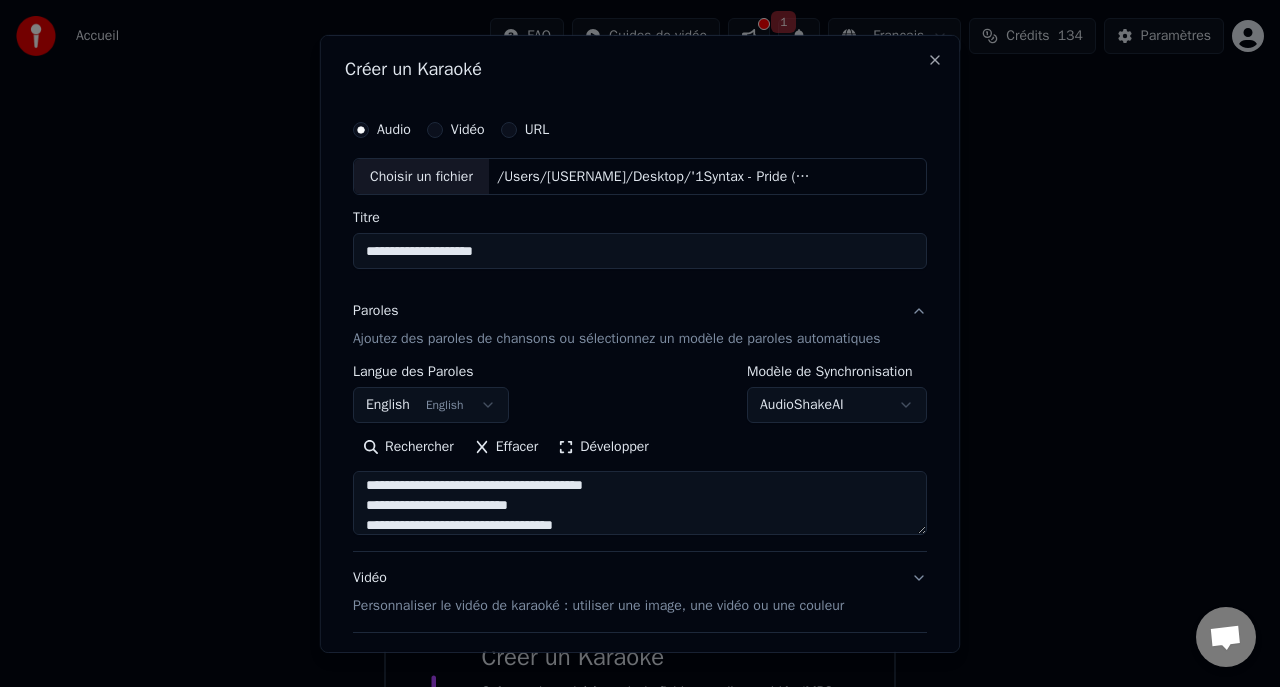 click at bounding box center (640, 503) 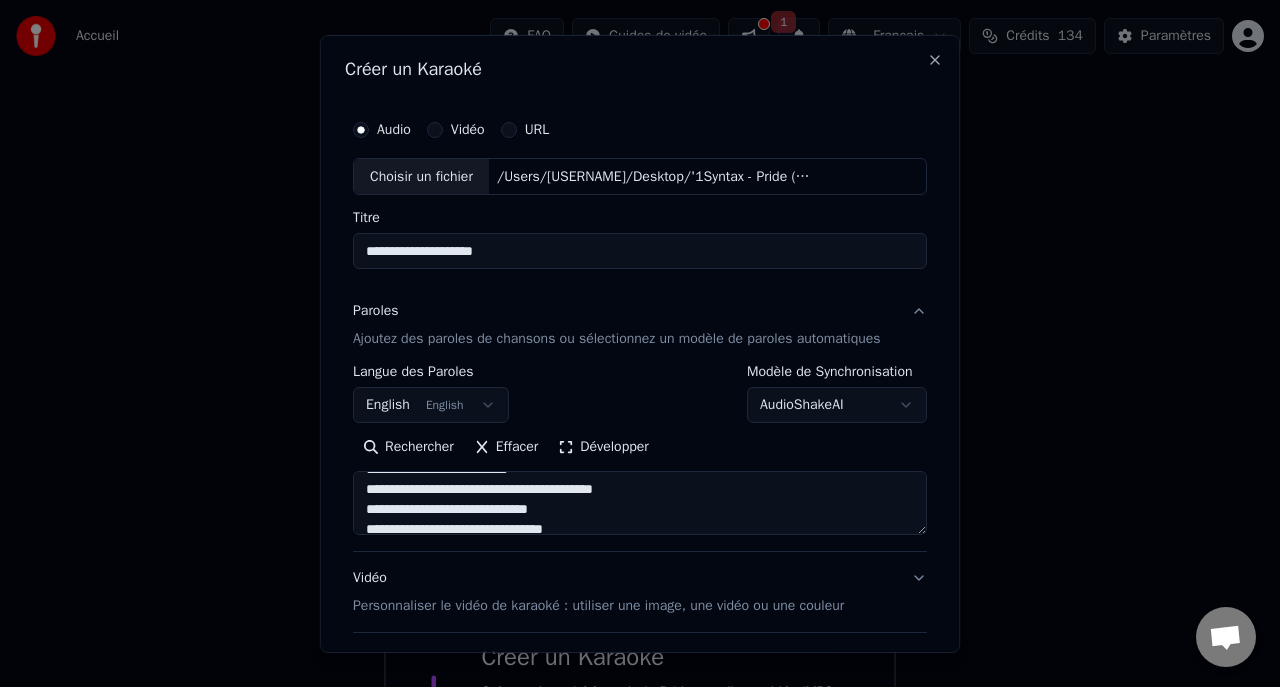 scroll, scrollTop: 176, scrollLeft: 0, axis: vertical 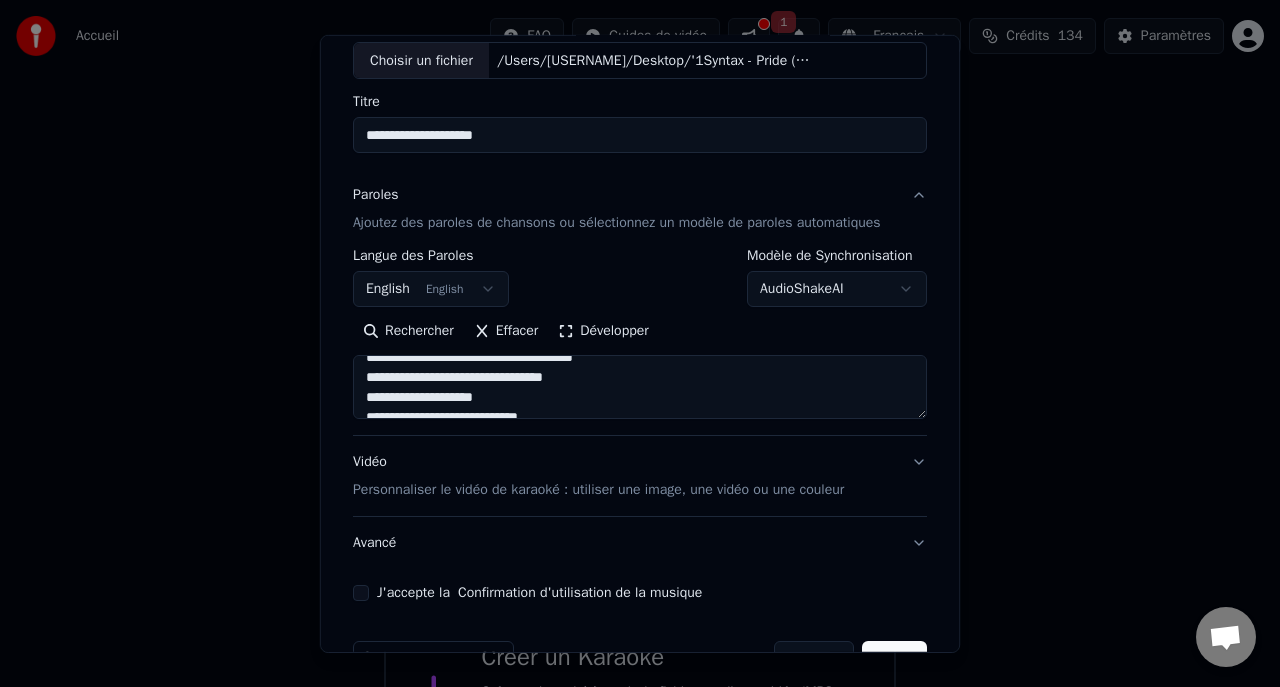 type on "**********" 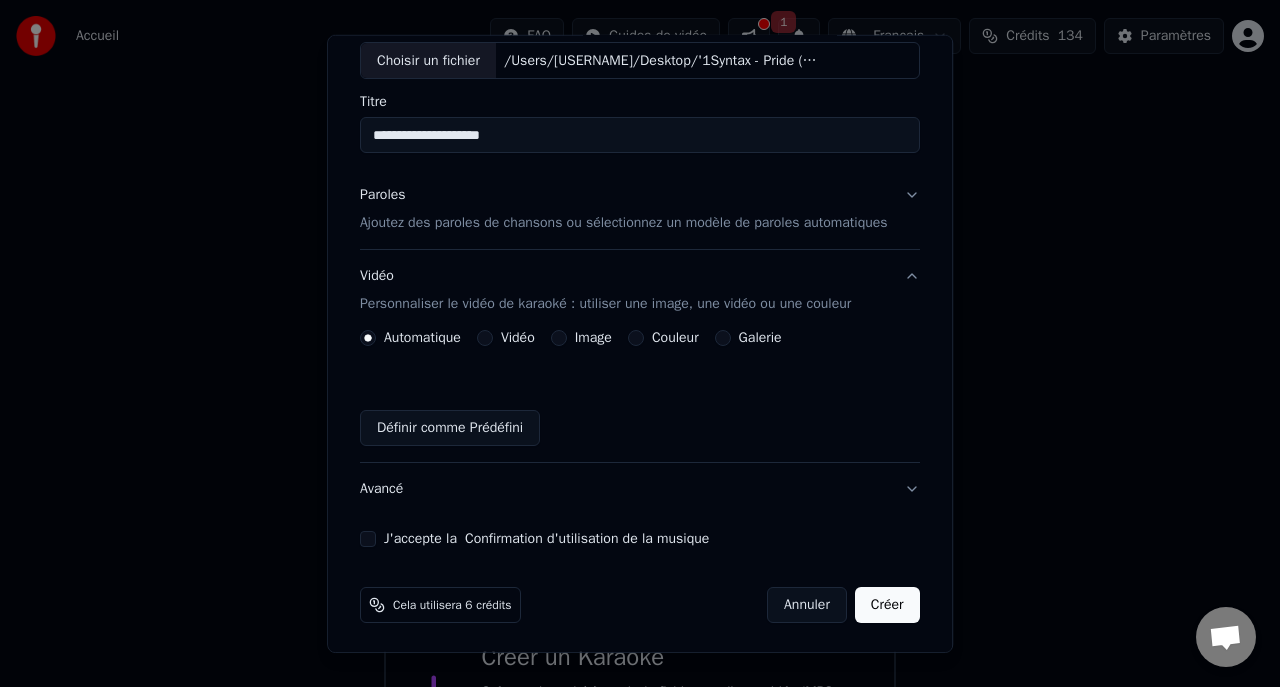 click on "Image" at bounding box center (593, 338) 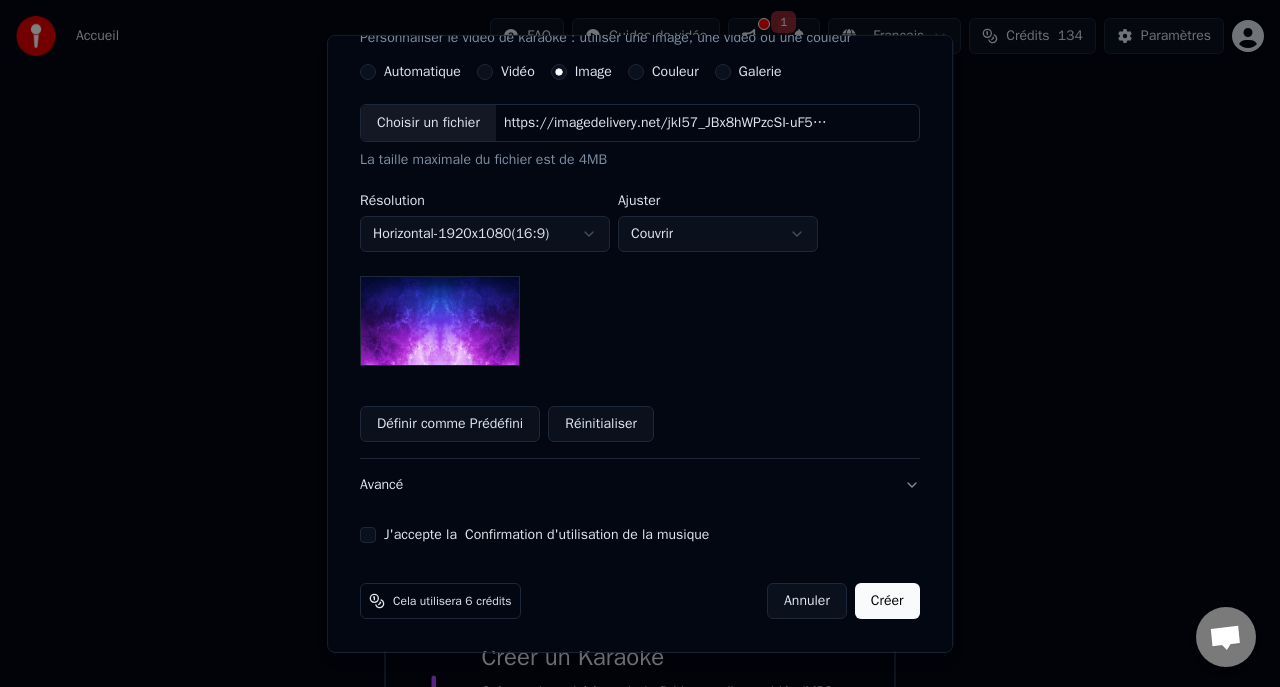 scroll, scrollTop: 401, scrollLeft: 0, axis: vertical 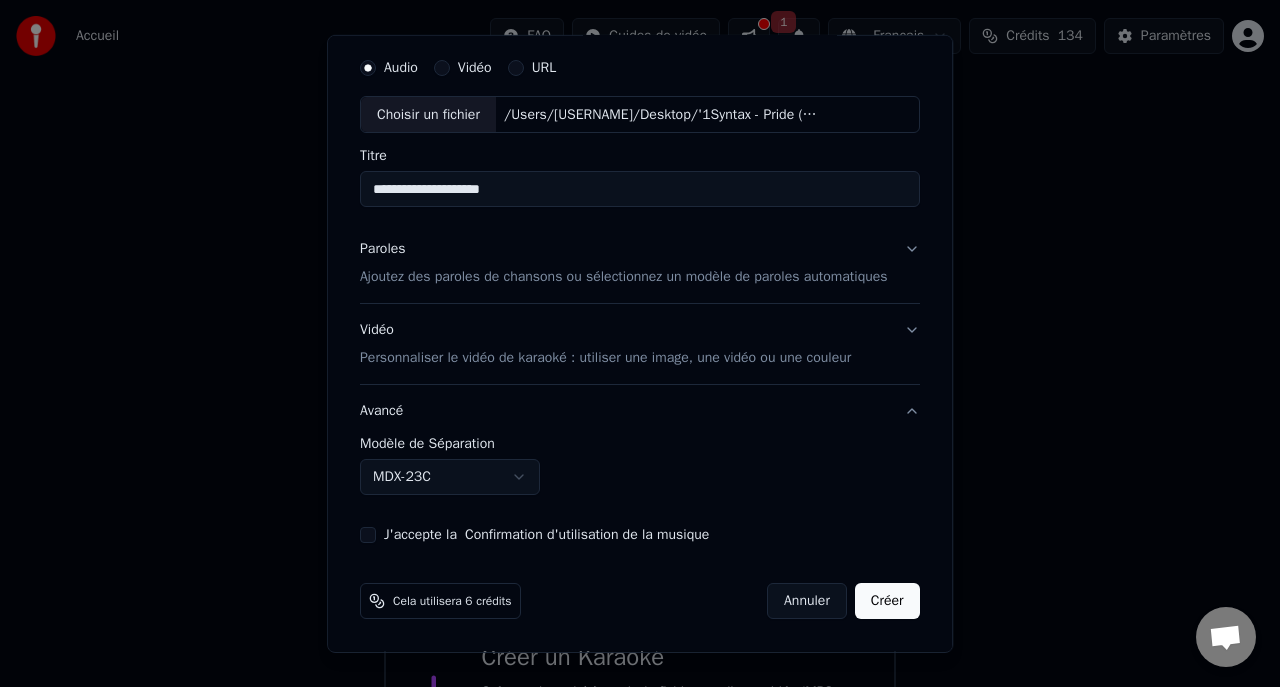 click on "**********" at bounding box center (640, 388) 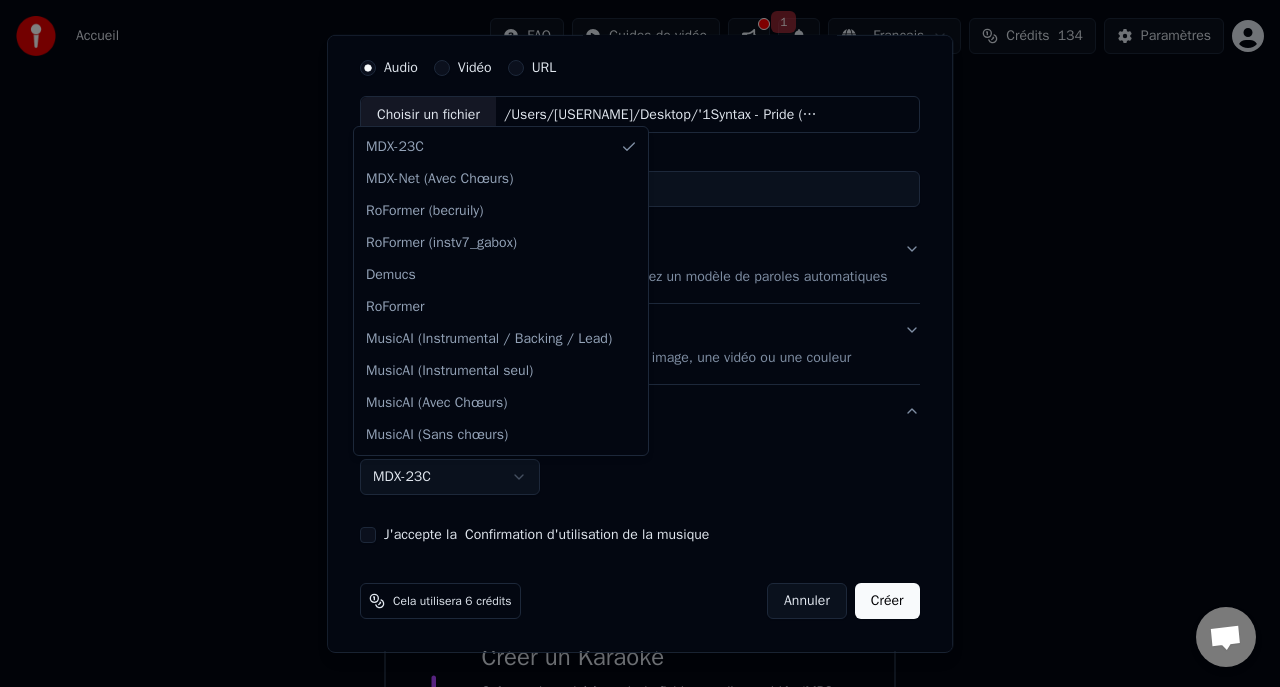 select on "**********" 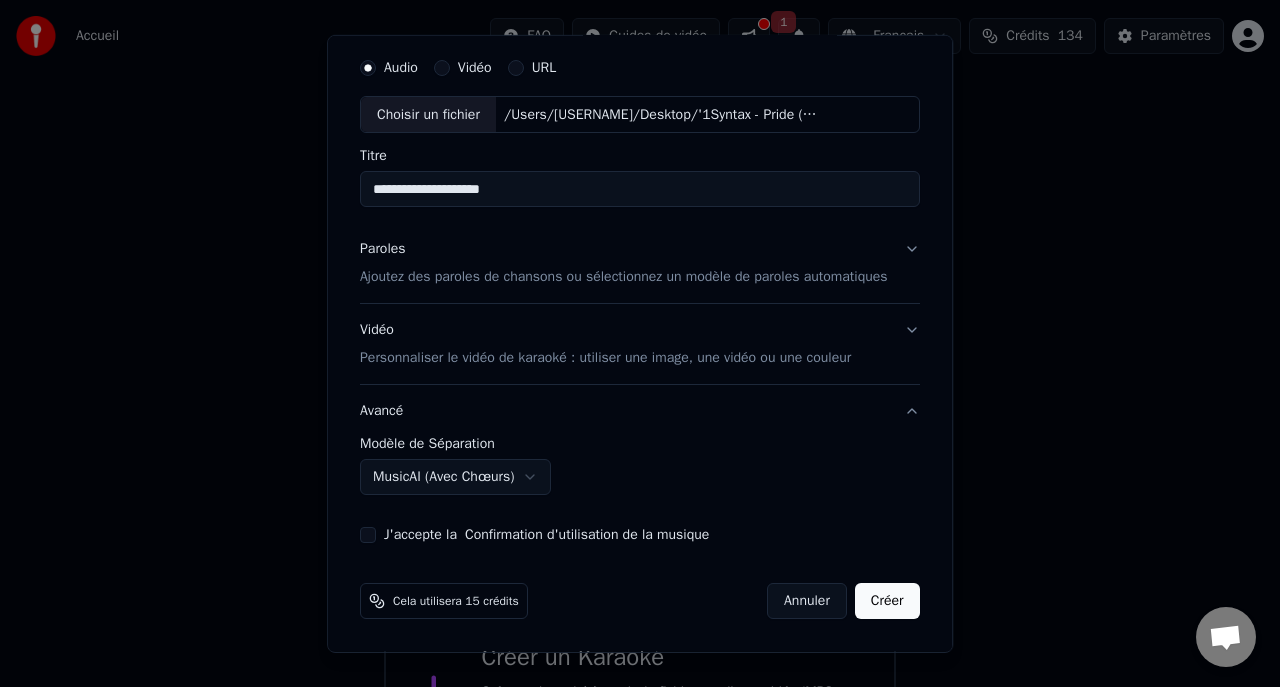 click on "J'accepte la   Confirmation d'utilisation de la musique" at bounding box center (368, 535) 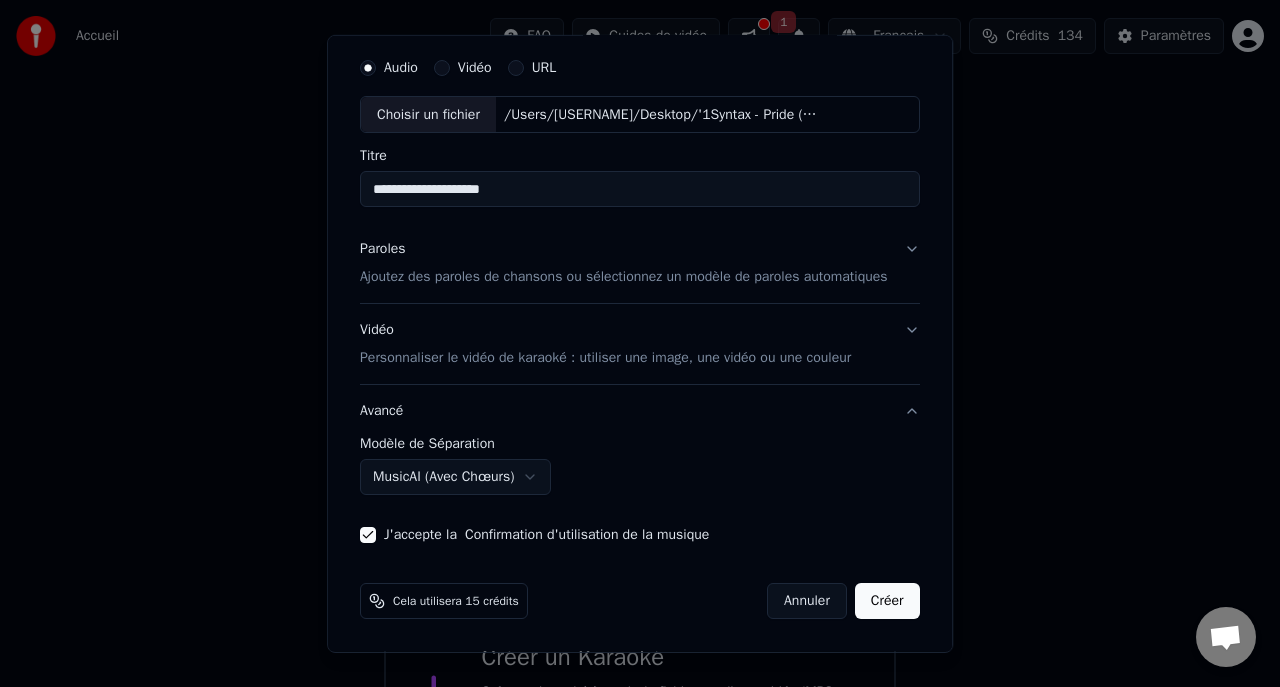 click on "Créer" at bounding box center (887, 601) 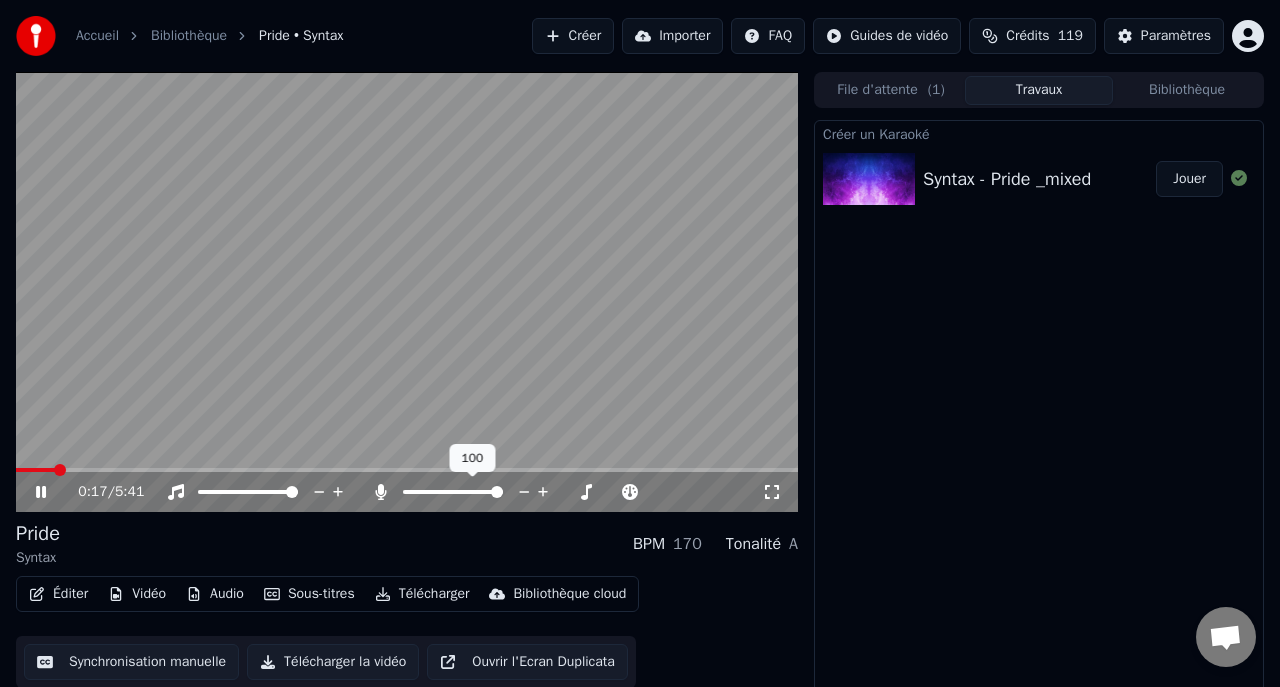 click at bounding box center (497, 492) 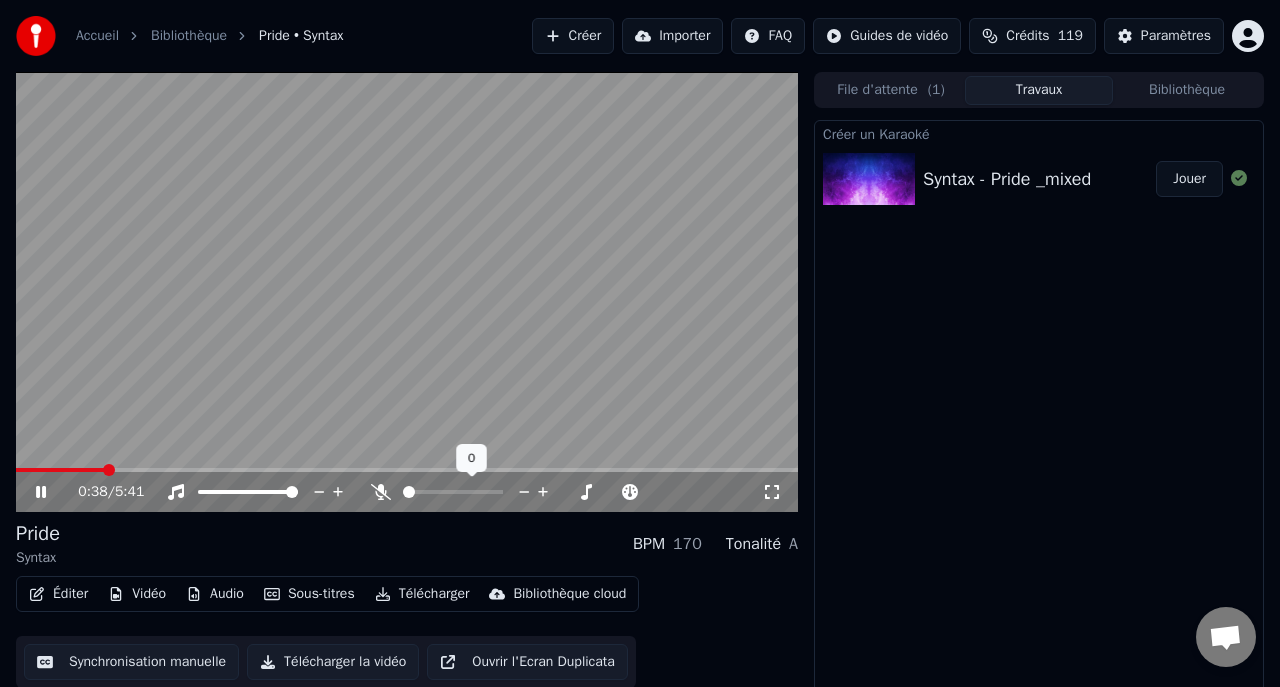 click on "0:38  /  5:41 Pride Syntax BPM 170 Tonalité A Éditer Vidéo Audio Sous-titres Télécharger Bibliothèque cloud Synchronisation manuelle Télécharger la vidéo Ouvrir l'Ecran Duplicata" at bounding box center [407, 388] 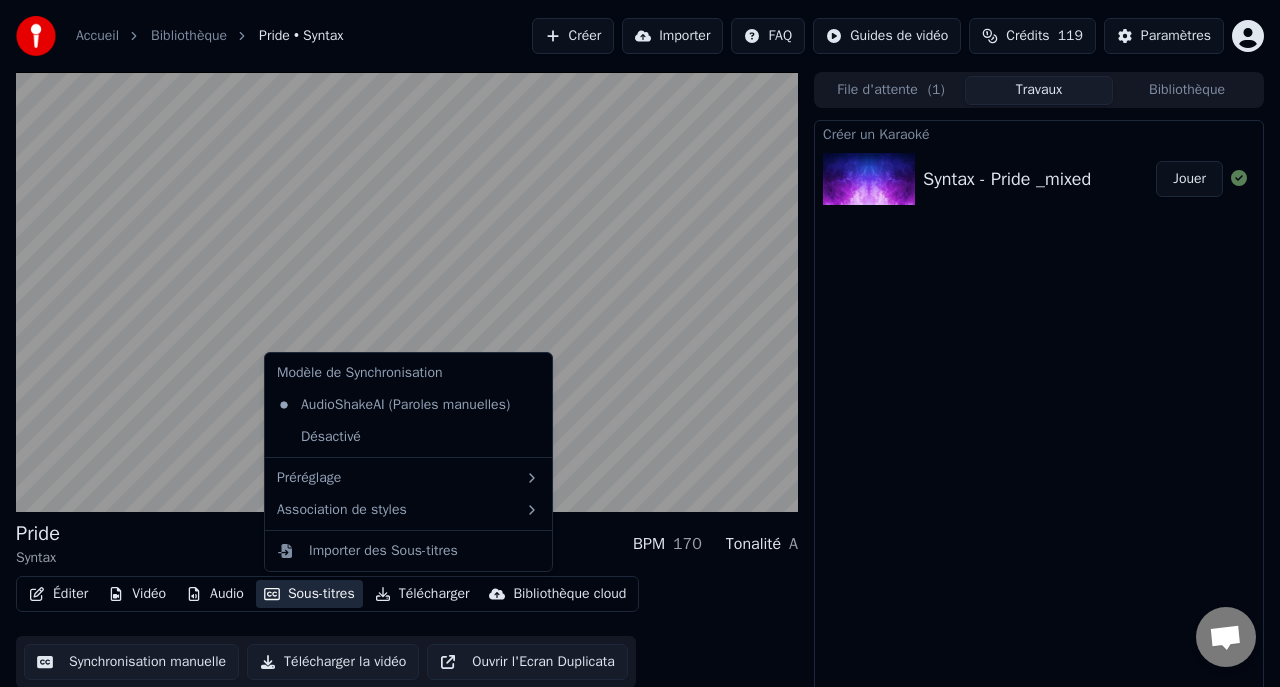 click on "Sous-titres" at bounding box center [309, 594] 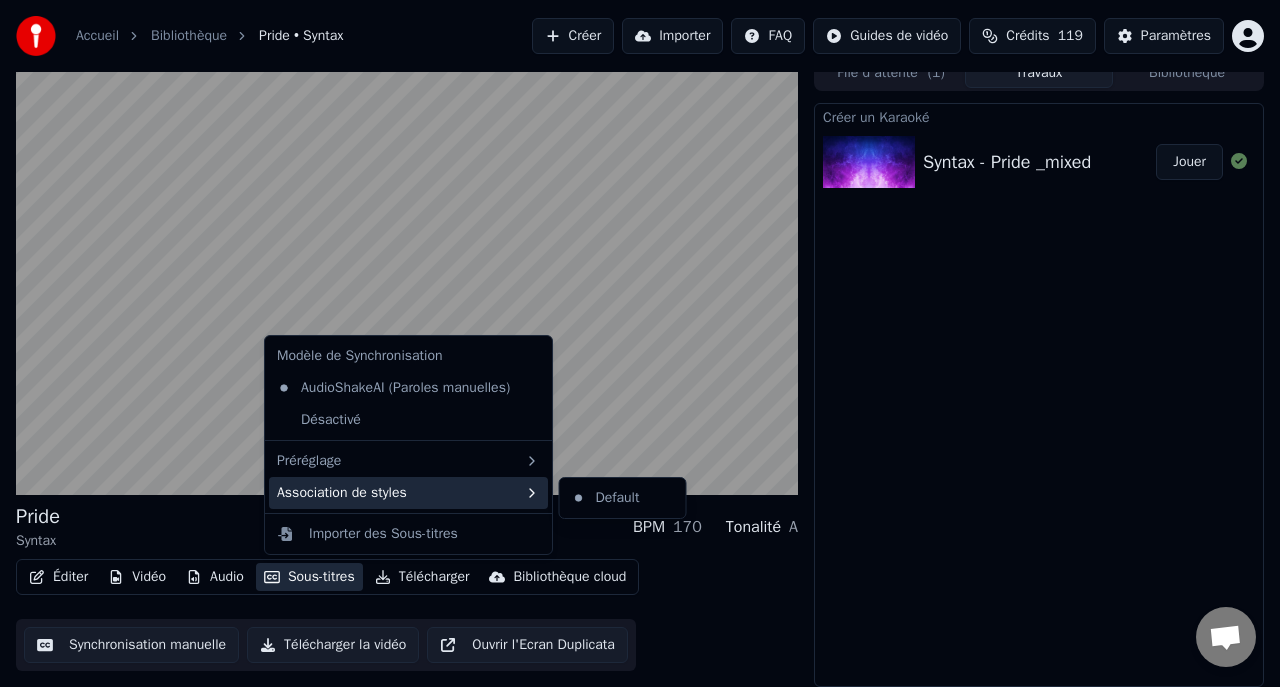 scroll, scrollTop: 15, scrollLeft: 0, axis: vertical 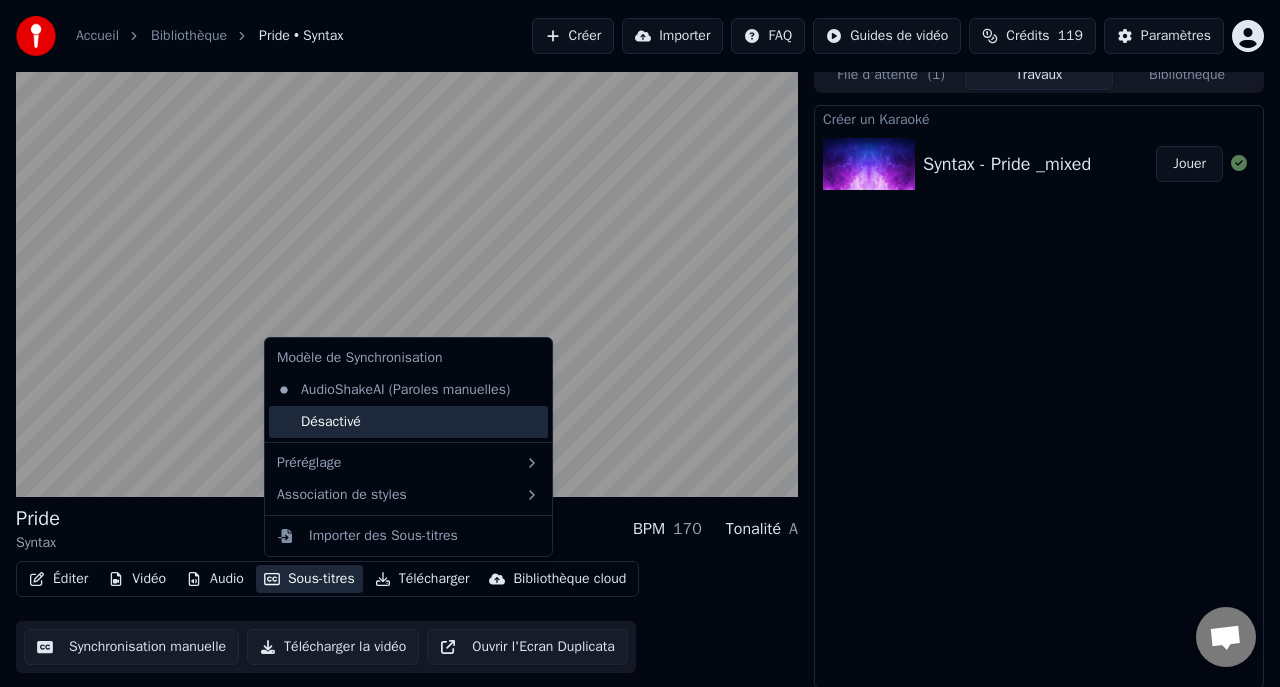 click on "Désactivé" at bounding box center [408, 422] 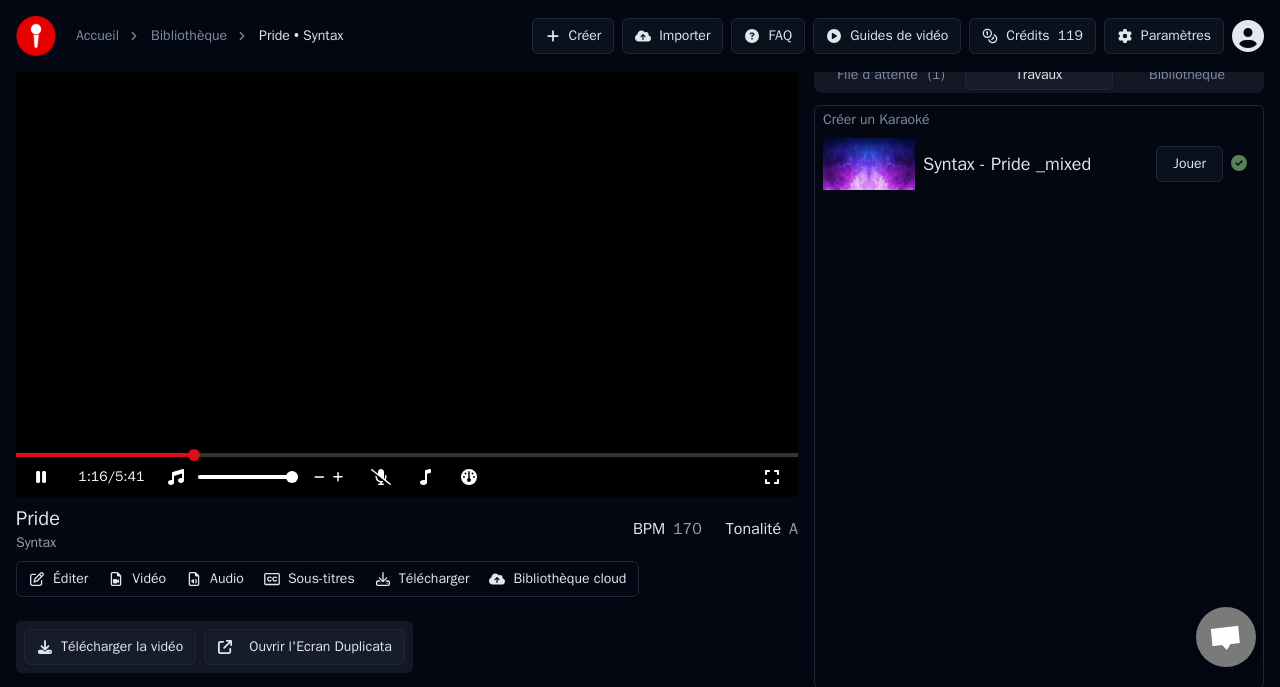 click on "Sous-titres" at bounding box center (309, 579) 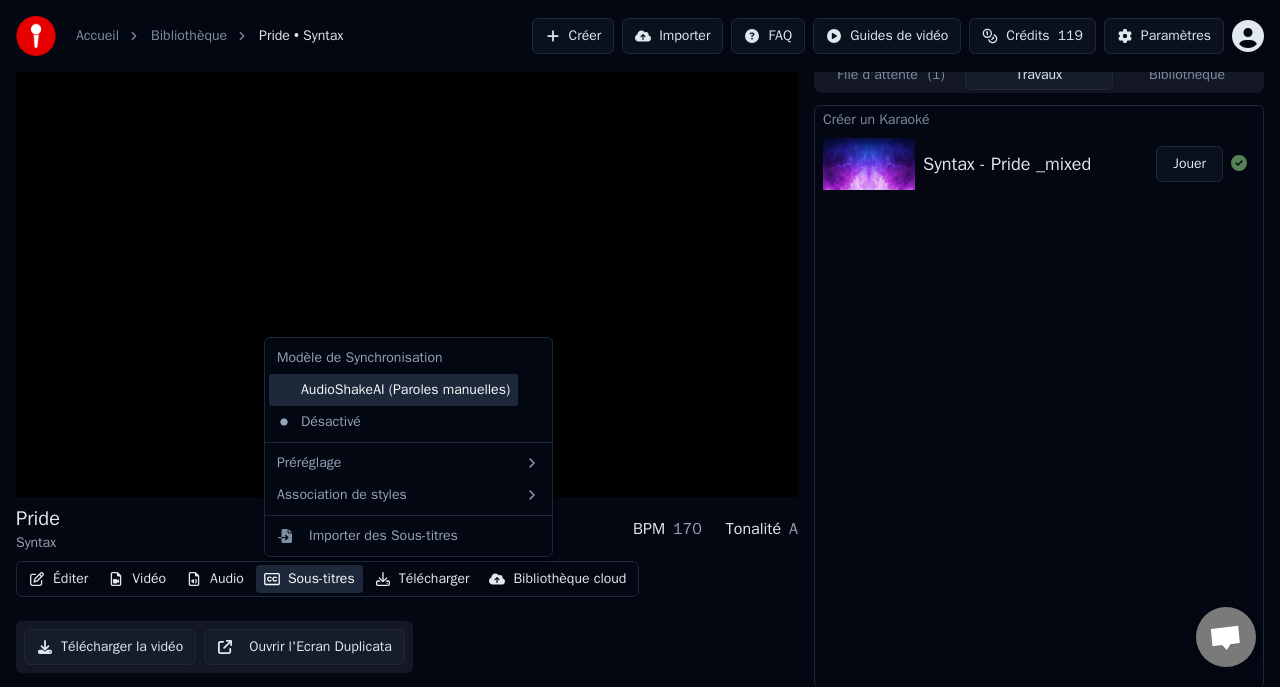 click on "AudioShakeAI (Paroles manuelles)" at bounding box center [393, 390] 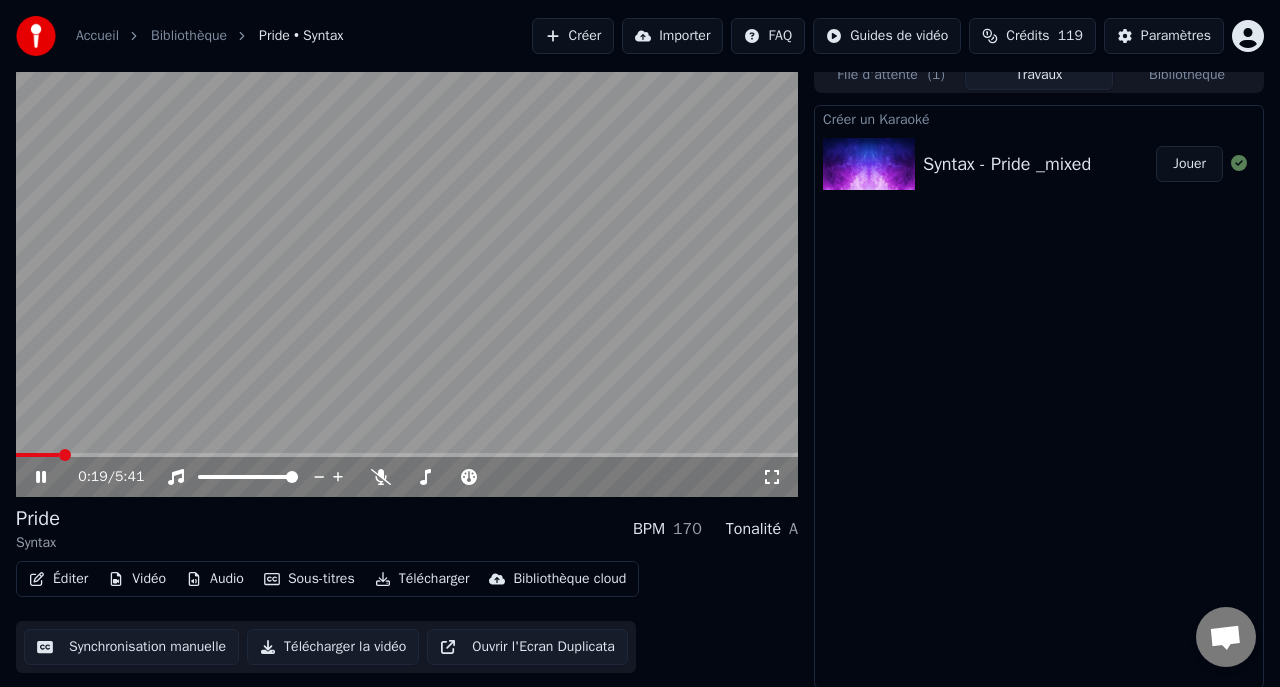 click at bounding box center [65, 455] 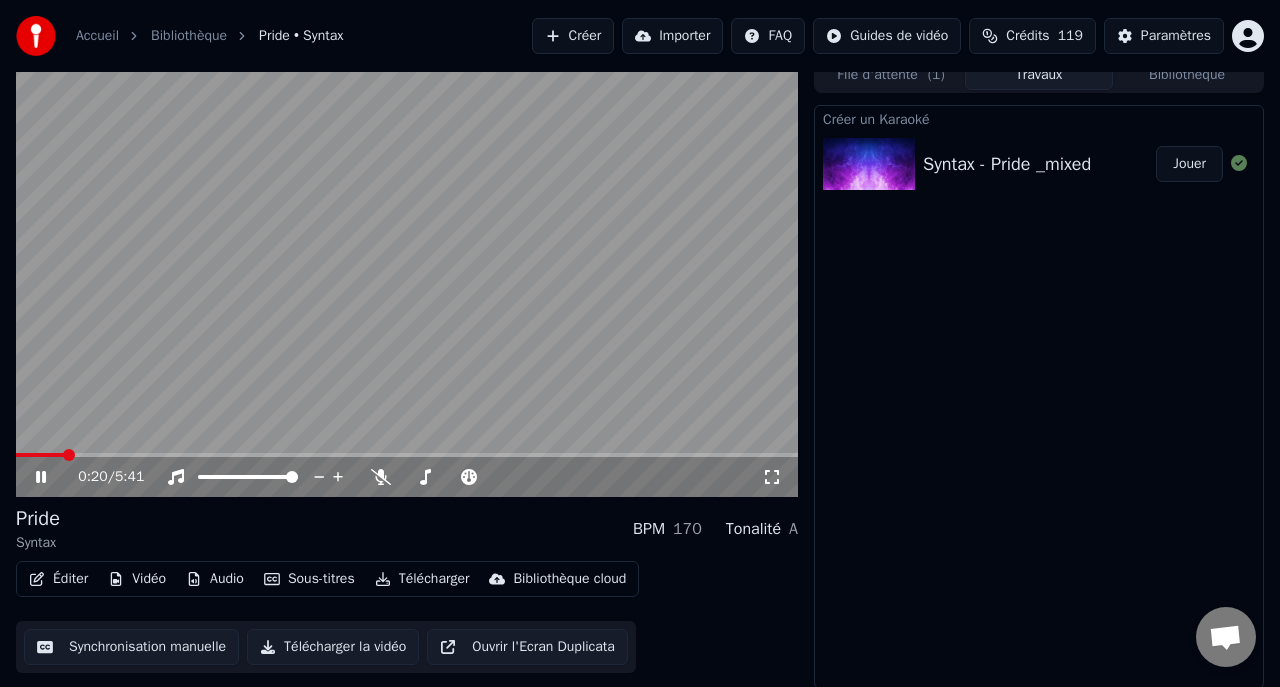 click at bounding box center [69, 455] 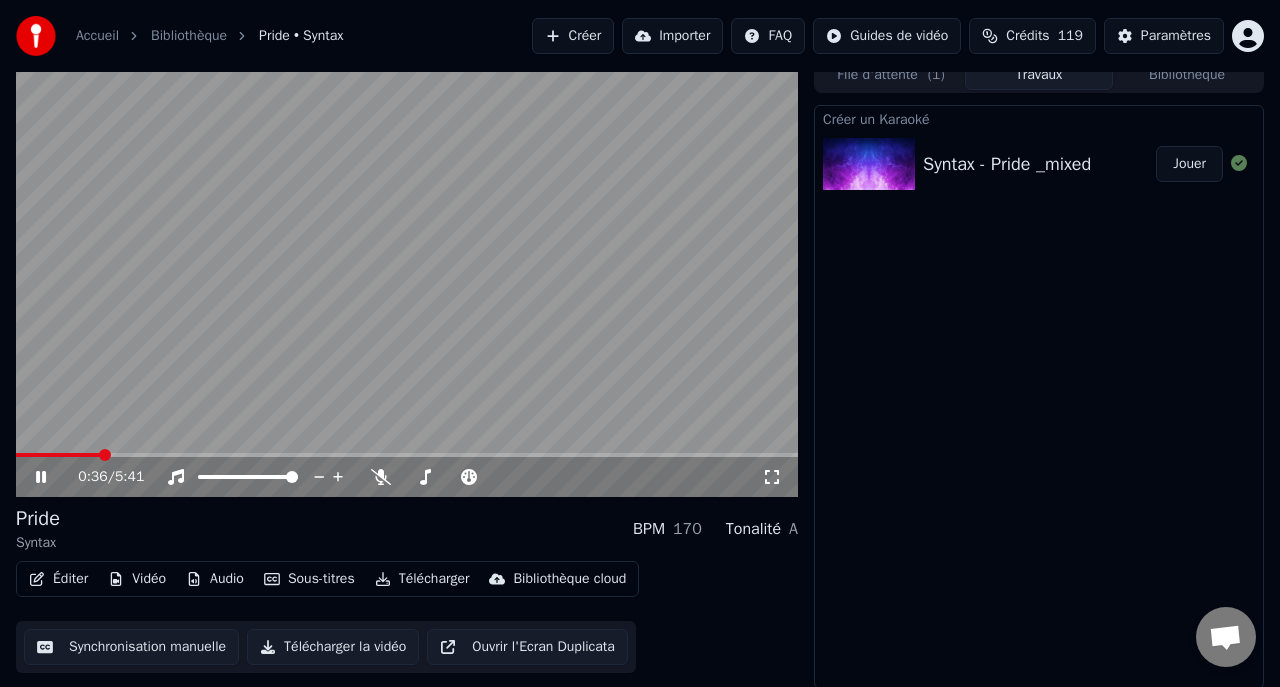 click on "Synchronisation manuelle" at bounding box center [131, 647] 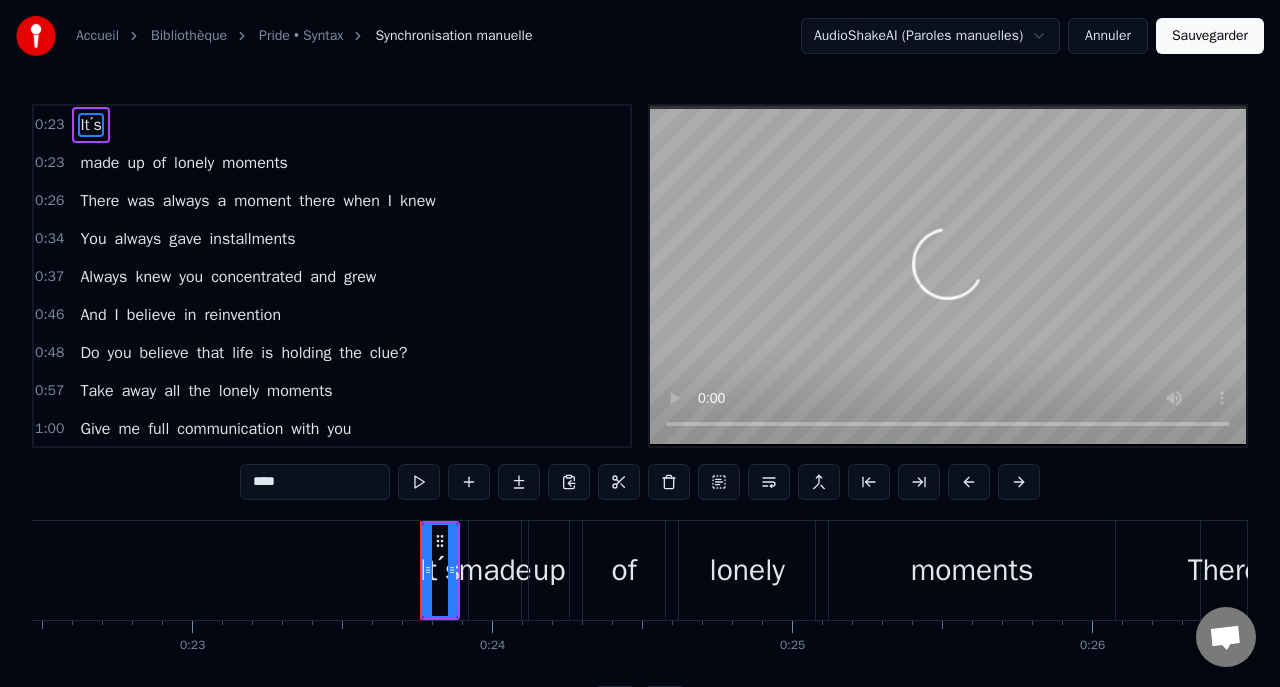 scroll, scrollTop: 0, scrollLeft: 7028, axis: horizontal 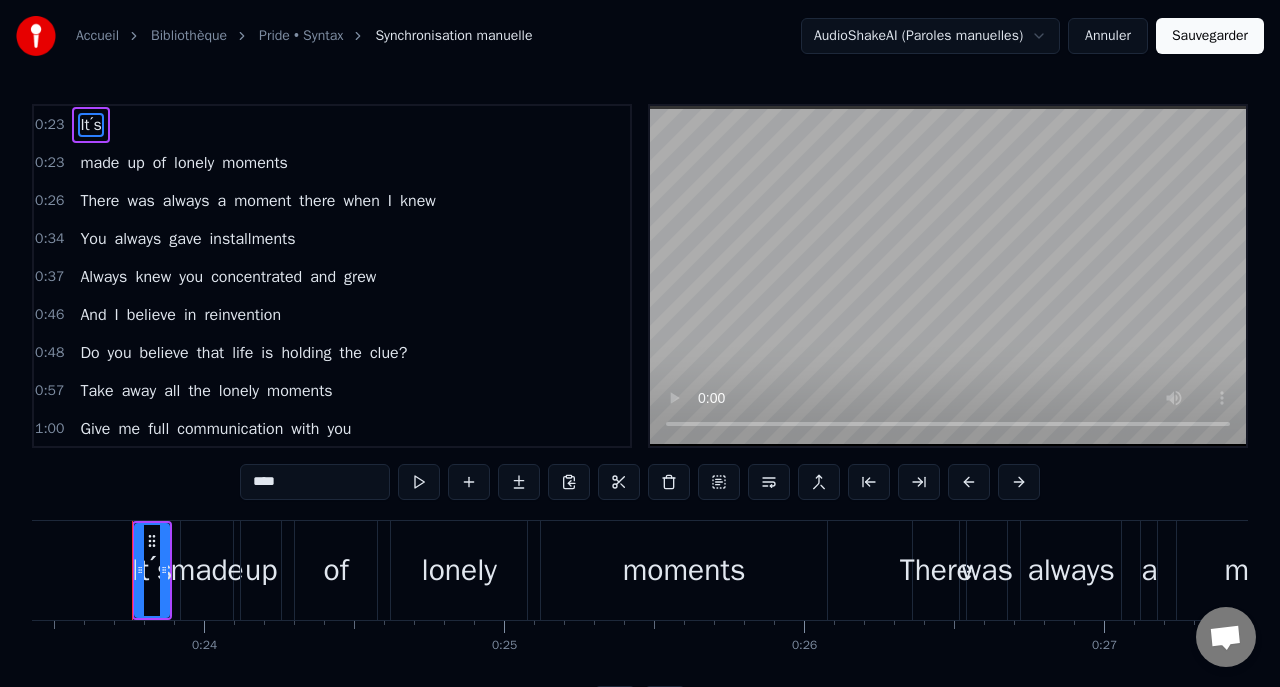 click on "It′s" at bounding box center [91, 125] 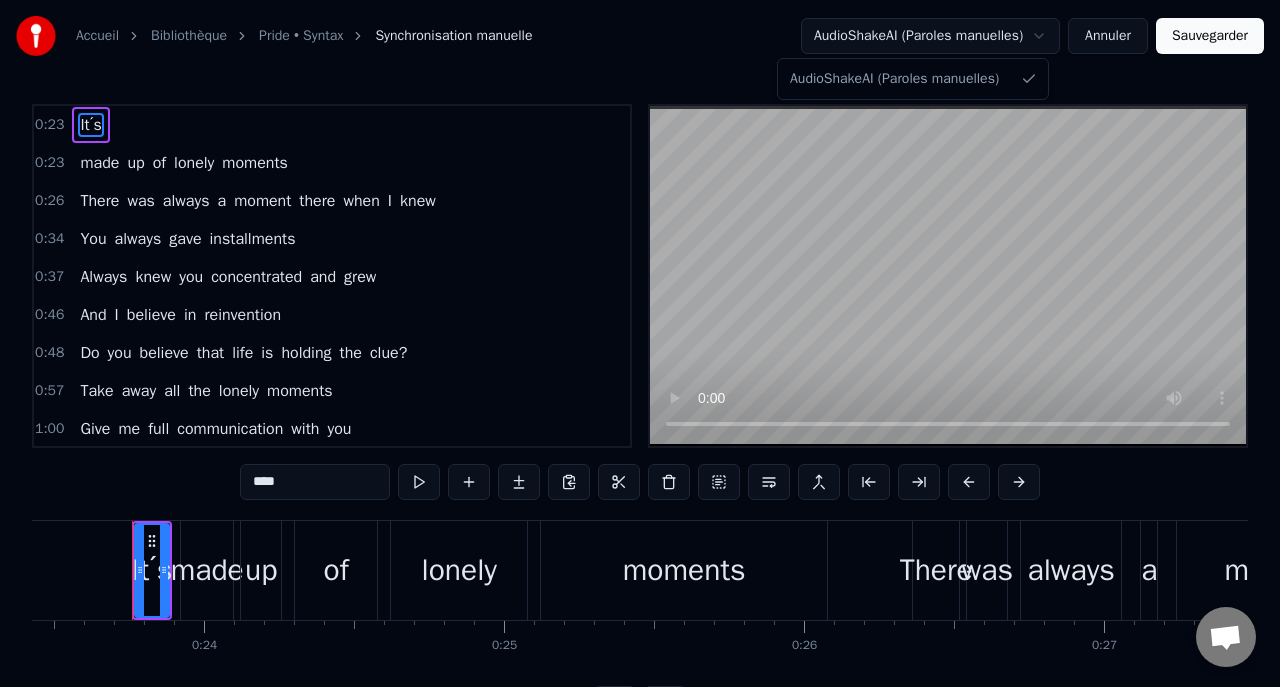 click on "Accueil Bibliothèque Pride • Syntax Synchronisation manuelle AudioShakeAI (Paroles manuelles) Annuler Sauvegarder 0:23 It′s 0:23 made up of lonely moments 0:26 There was always a moment there when I knew 0:34 You always gave installments 0:37 Always knew you concentrated and grew 0:46 And I believe in reinvention 0:48 Do you believe that life is holding the clue? 0:57 Take away all the lonely moments 1:00 Give me full communication with you 1:08 Your smile, shine a little light, alright 1:19 And dont hide, shine a little light 1:25 Give up on your pride 1:31 Do you believe in reinvention? 1:33 Do you believe thar life is holding the clue? 1:42 Any way to face the silence 1:45 Any way to face the pain that kills you 1:53 Your smile shine a little light, alright 2:05 And don't hide, shine a little light 2:10 Give up on your pride 2:27 And don′t hide, shine a little light 2:32 Give up on your pride (Give up on your pride) 2:38 And don't hide, shine a little light 2:44 Give up on your pride (Give up on up" at bounding box center (640, 377) 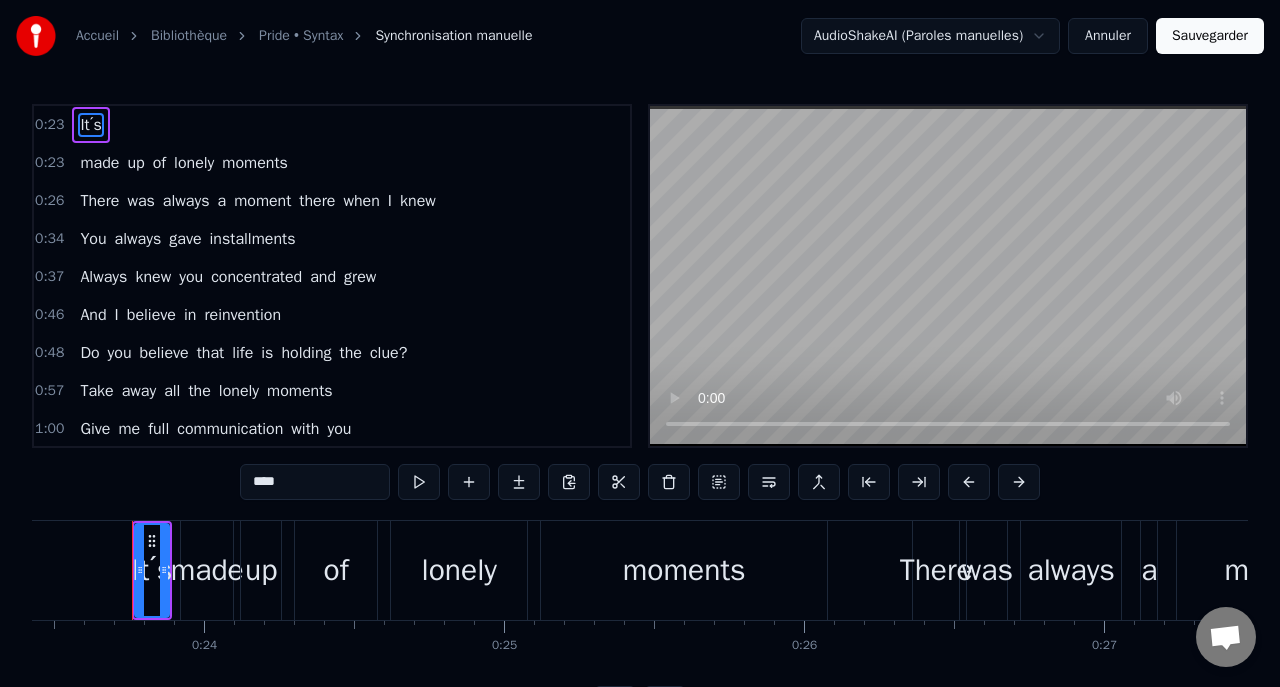 click on "Accueil Bibliothèque Pride • Syntax Synchronisation manuelle AudioShakeAI (Paroles manuelles) Annuler Sauvegarder 0:23 It′s 0:23 made up of lonely moments 0:26 There was always a moment there when I knew 0:34 You always gave installments 0:37 Always knew you concentrated and grew 0:46 And I believe in reinvention 0:48 Do you believe that life is holding the clue? 0:57 Take away all the lonely moments 1:00 Give me full communication with you 1:08 Your smile, shine a little light, alright 1:19 And dont hide, shine a little light 1:25 Give up on your pride 1:31 Do you believe in reinvention? 1:33 Do you believe thar life is holding the clue? 1:42 Any way to face the silence 1:45 Any way to face the pain that kills you 1:53 Your smile shine a little light, alright 2:05 And don't hide, shine a little light 2:10 Give up on your pride 2:27 And don′t hide, shine a little light 2:32 Give up on your pride (Give up on your pride) 2:38 And don't hide, shine a little light 2:44 Give up on your pride (Give up on up" at bounding box center [640, 377] 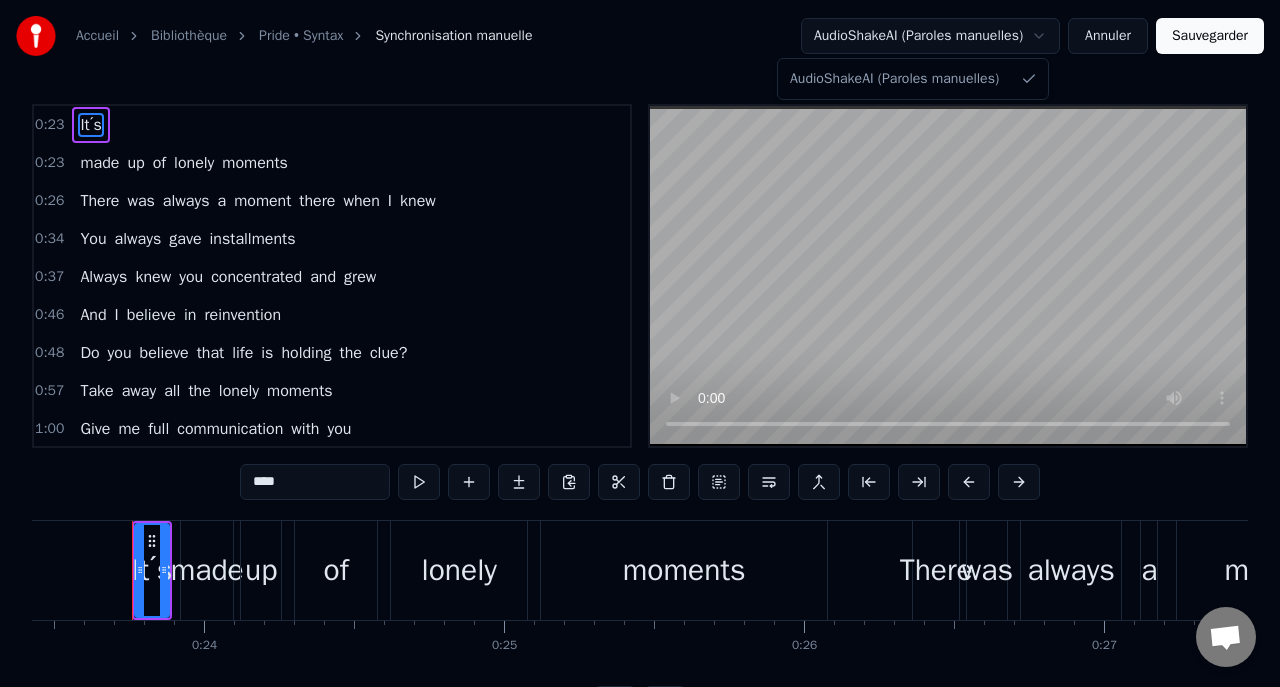 click on "Accueil Bibliothèque Pride • Syntax Synchronisation manuelle AudioShakeAI (Paroles manuelles) Annuler Sauvegarder 0:23 It′s 0:23 made up of lonely moments 0:26 There was always a moment there when I knew 0:34 You always gave installments 0:37 Always knew you concentrated and grew 0:46 And I believe in reinvention 0:48 Do you believe that life is holding the clue? 0:57 Take away all the lonely moments 1:00 Give me full communication with you 1:08 Your smile, shine a little light, alright 1:19 And dont hide, shine a little light 1:25 Give up on your pride 1:31 Do you believe in reinvention? 1:33 Do you believe thar life is holding the clue? 1:42 Any way to face the silence 1:45 Any way to face the pain that kills you 1:53 Your smile shine a little light, alright 2:05 And don't hide, shine a little light 2:10 Give up on your pride 2:27 And don′t hide, shine a little light 2:32 Give up on your pride (Give up on your pride) 2:38 And don't hide, shine a little light 2:44 Give up on your pride (Give up on up" at bounding box center (640, 377) 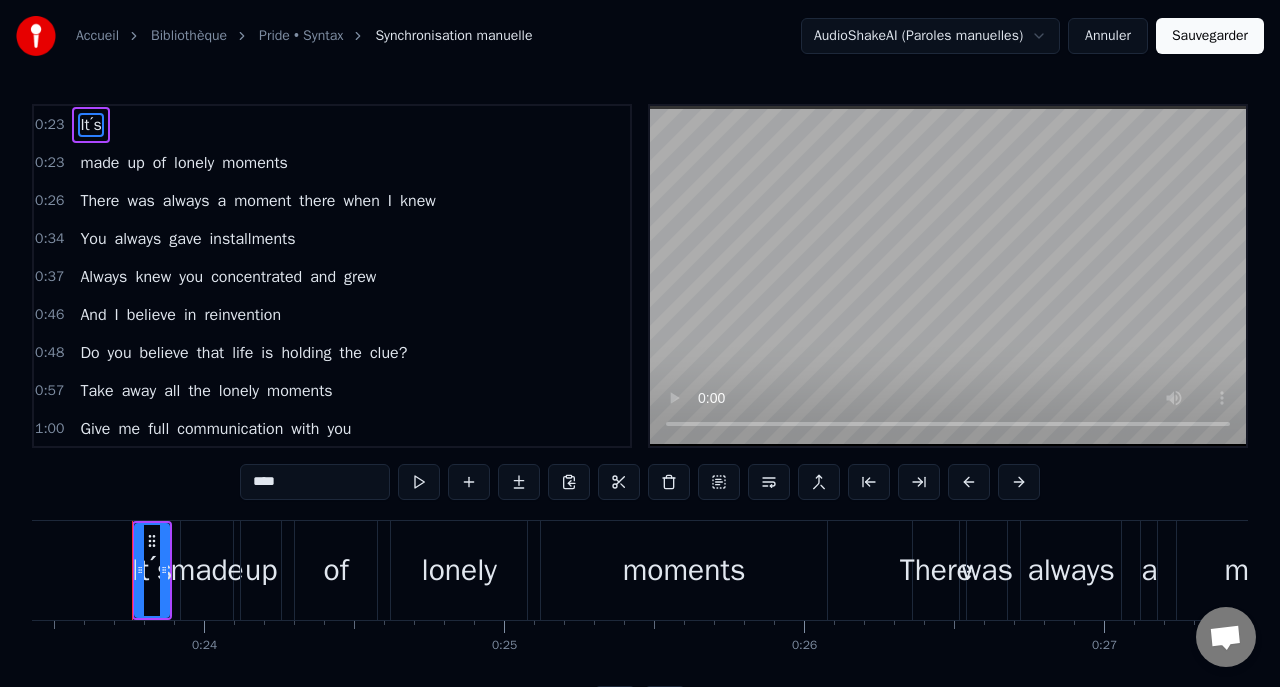 click on "Annuler" at bounding box center [1108, 36] 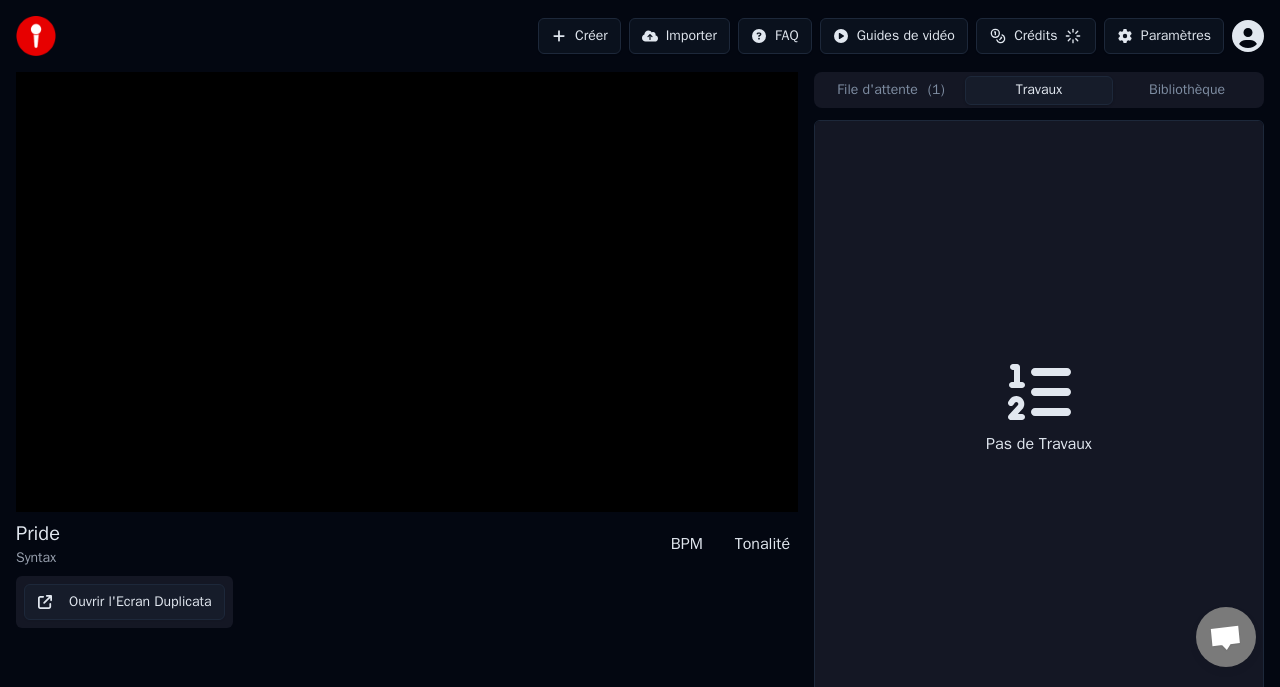 scroll, scrollTop: 15, scrollLeft: 0, axis: vertical 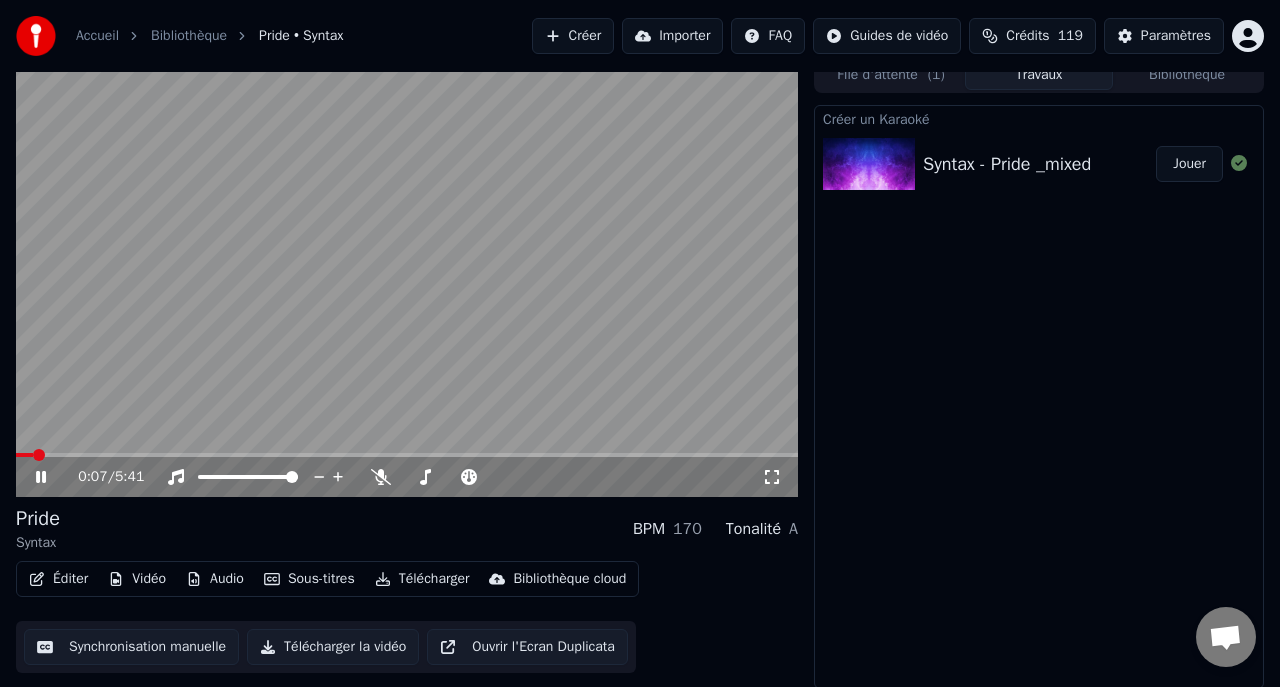 click 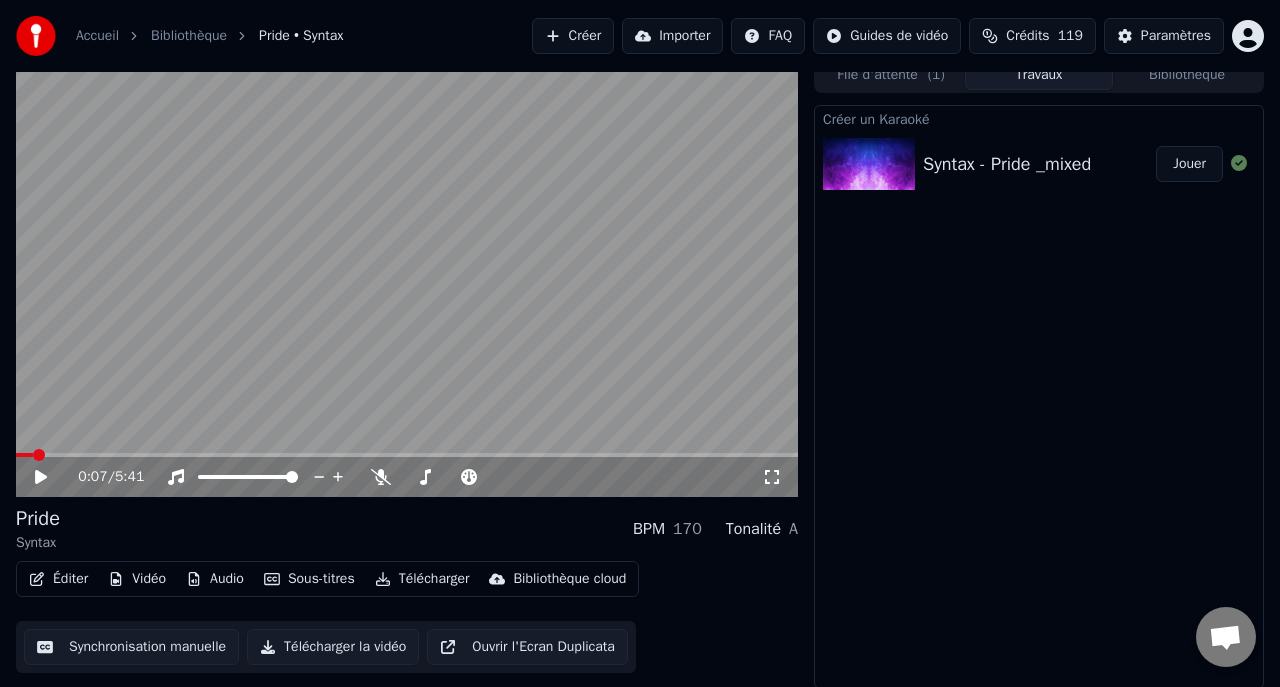 click on "Créer" at bounding box center [573, 36] 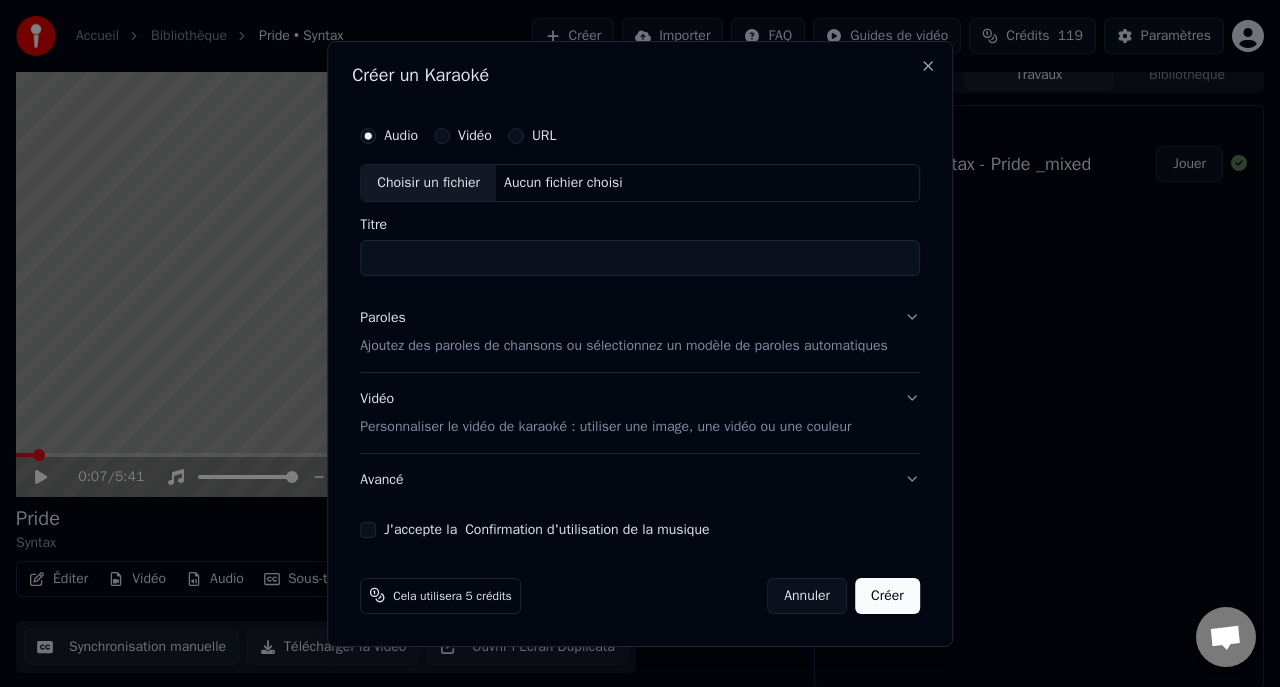click on "Choisir un fichier" at bounding box center (428, 183) 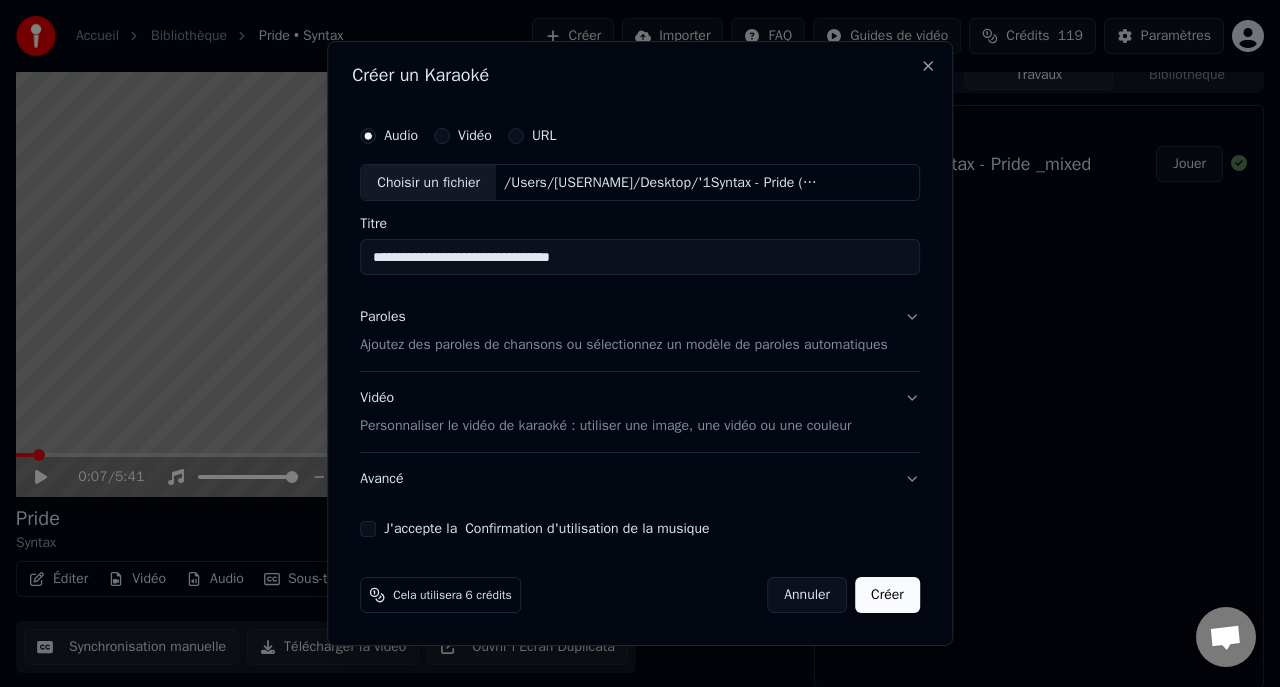 click on "**********" at bounding box center [640, 258] 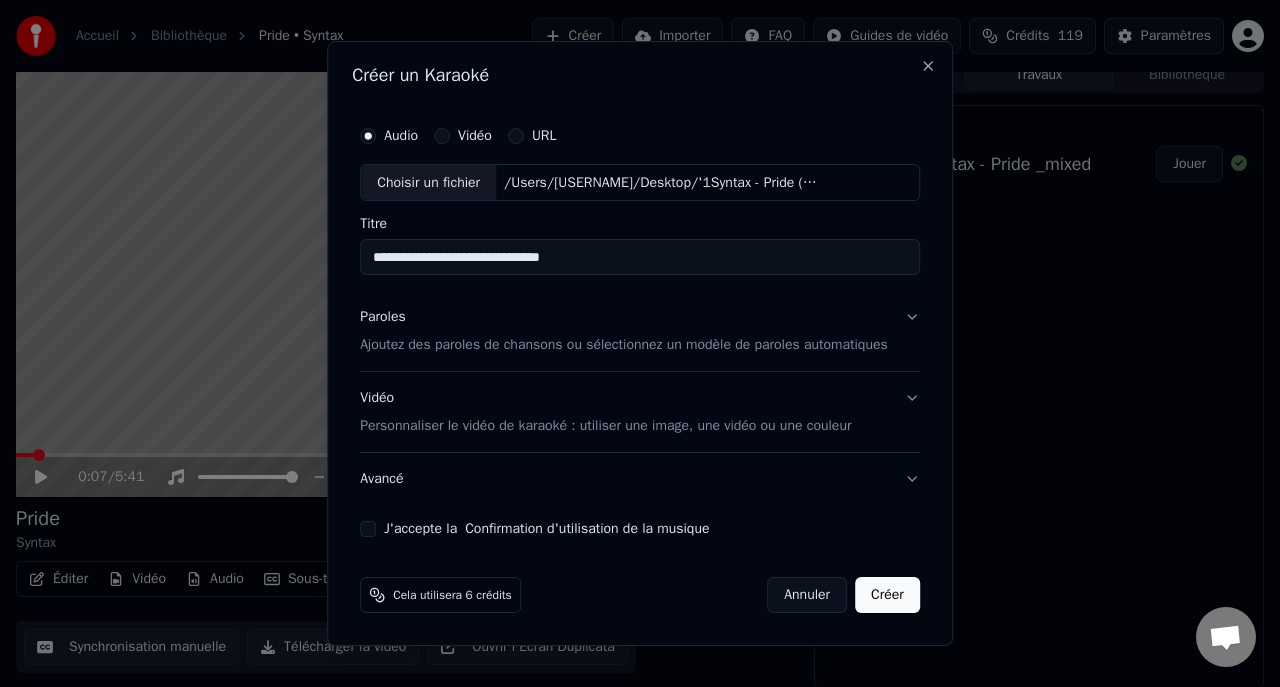 type on "**********" 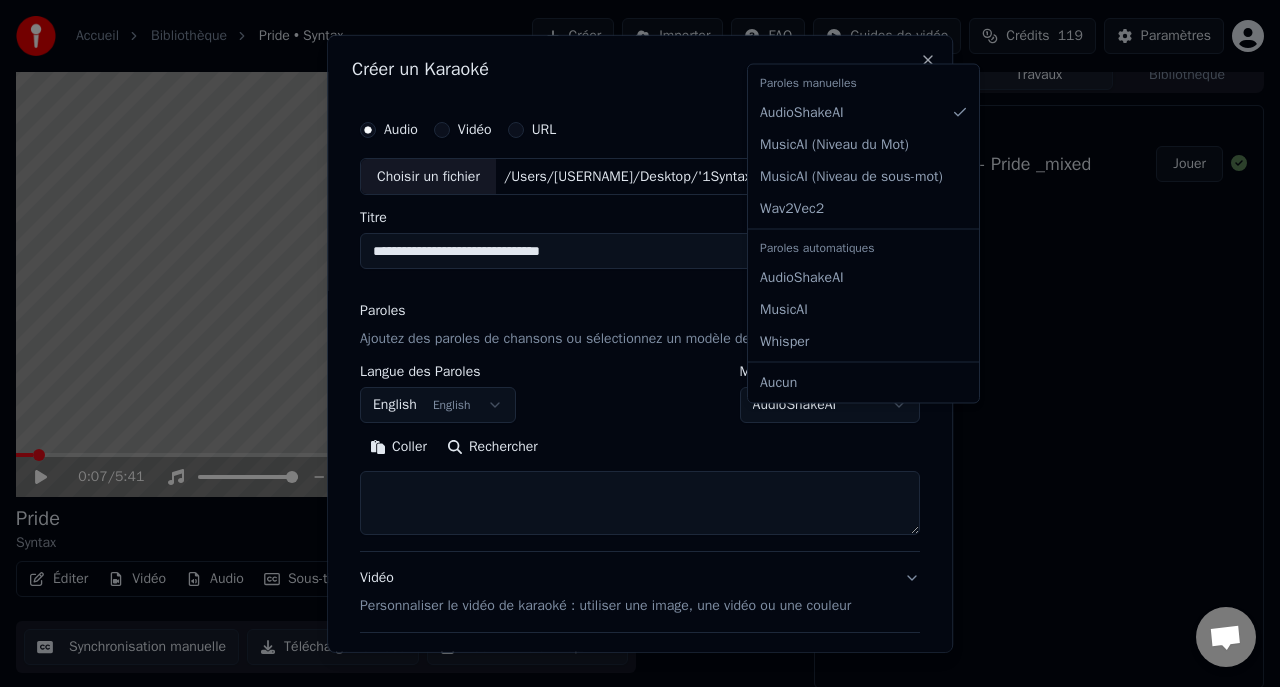 click on "**********" at bounding box center (640, 328) 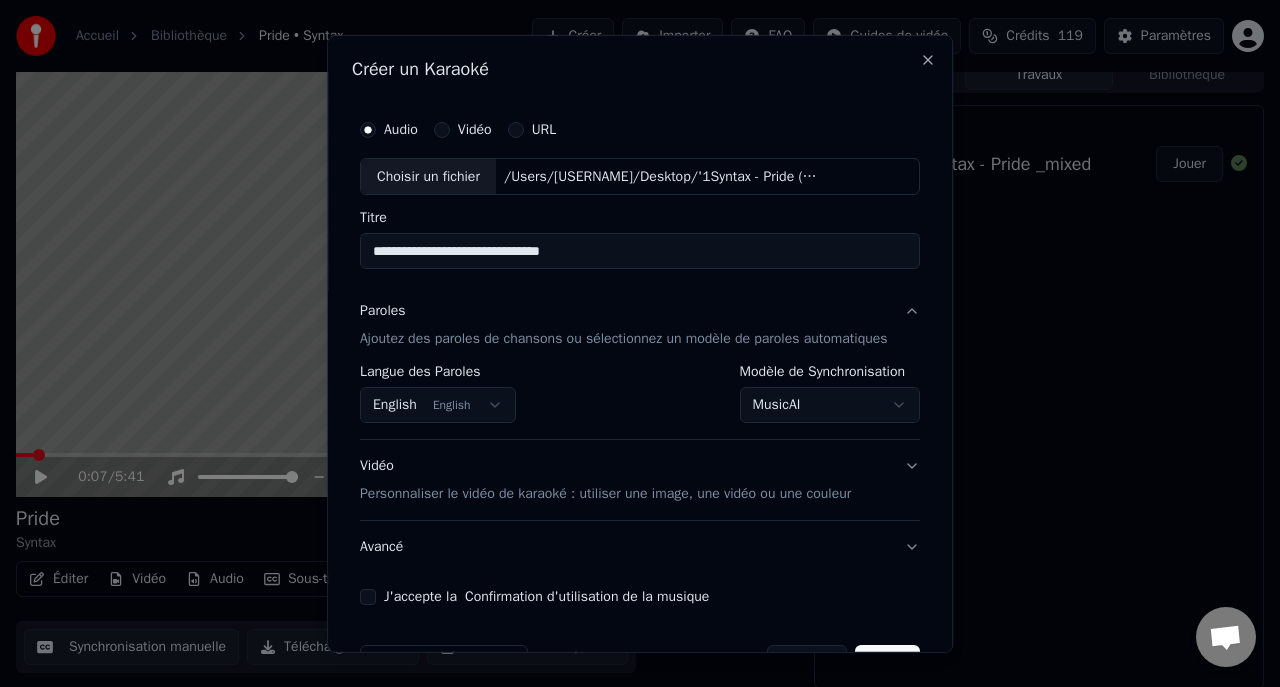 scroll, scrollTop: 81, scrollLeft: 0, axis: vertical 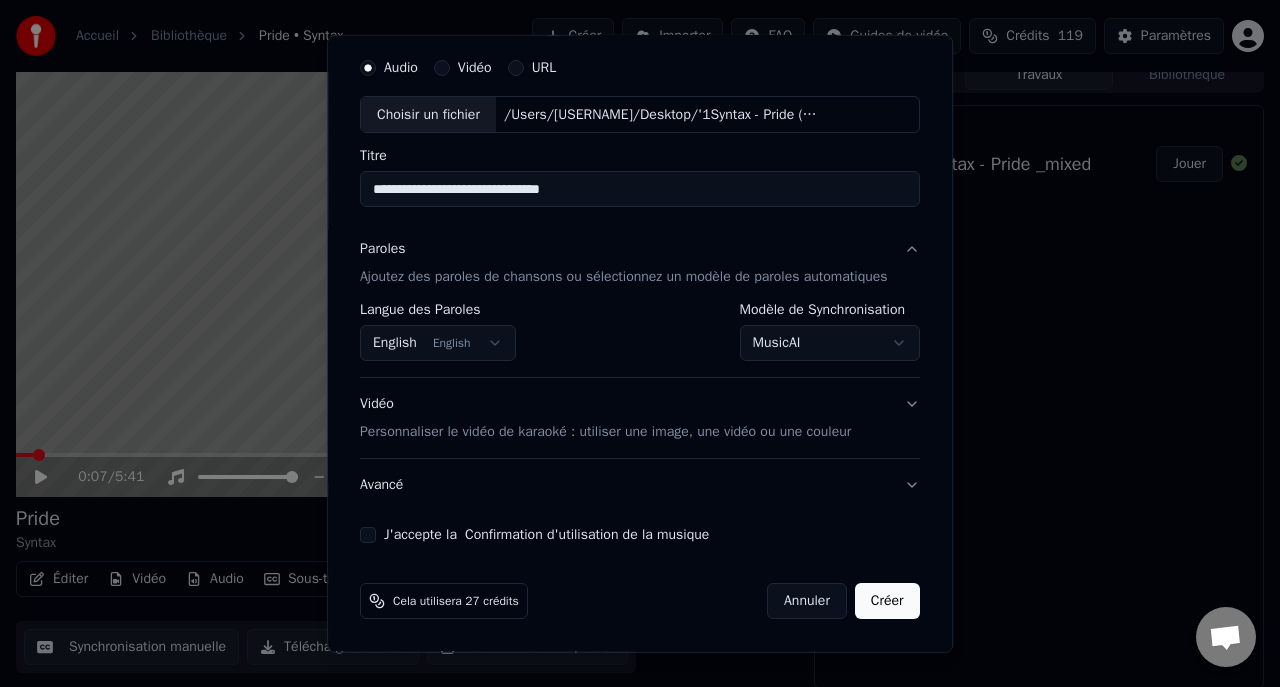 click on "J'accepte la   Confirmation d'utilisation de la musique" at bounding box center [368, 535] 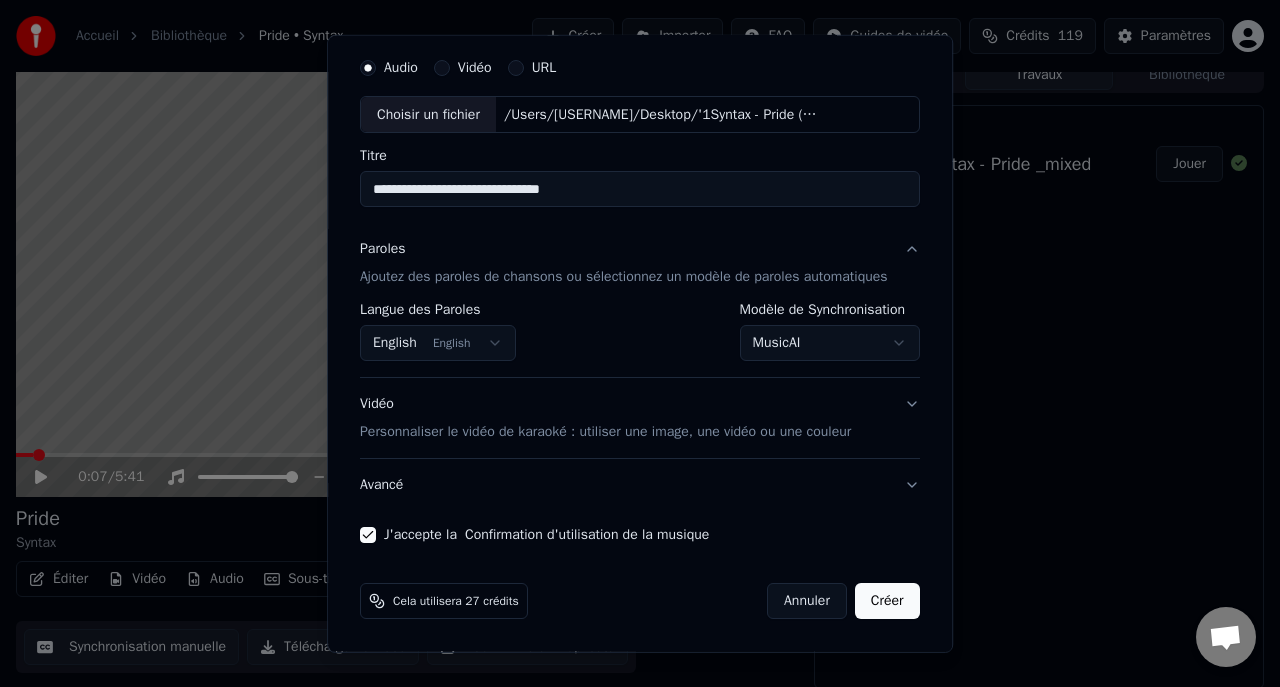 click on "Avancé" at bounding box center (640, 485) 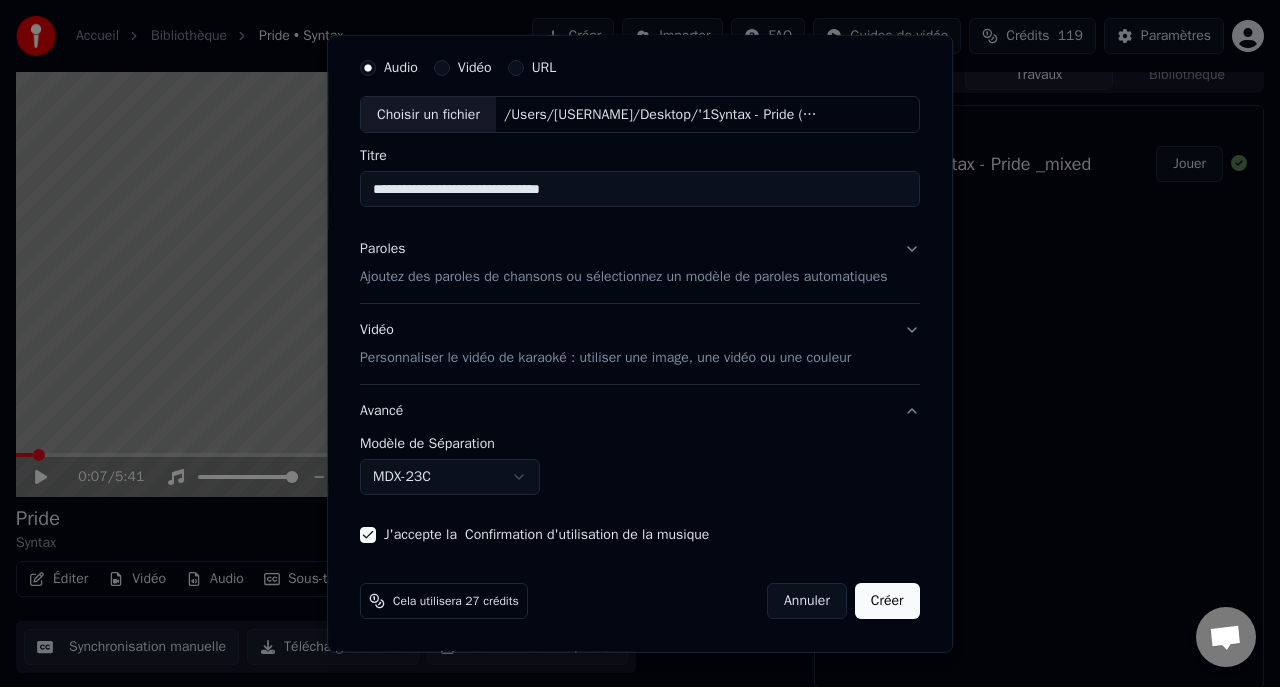 click on "**********" at bounding box center (640, 328) 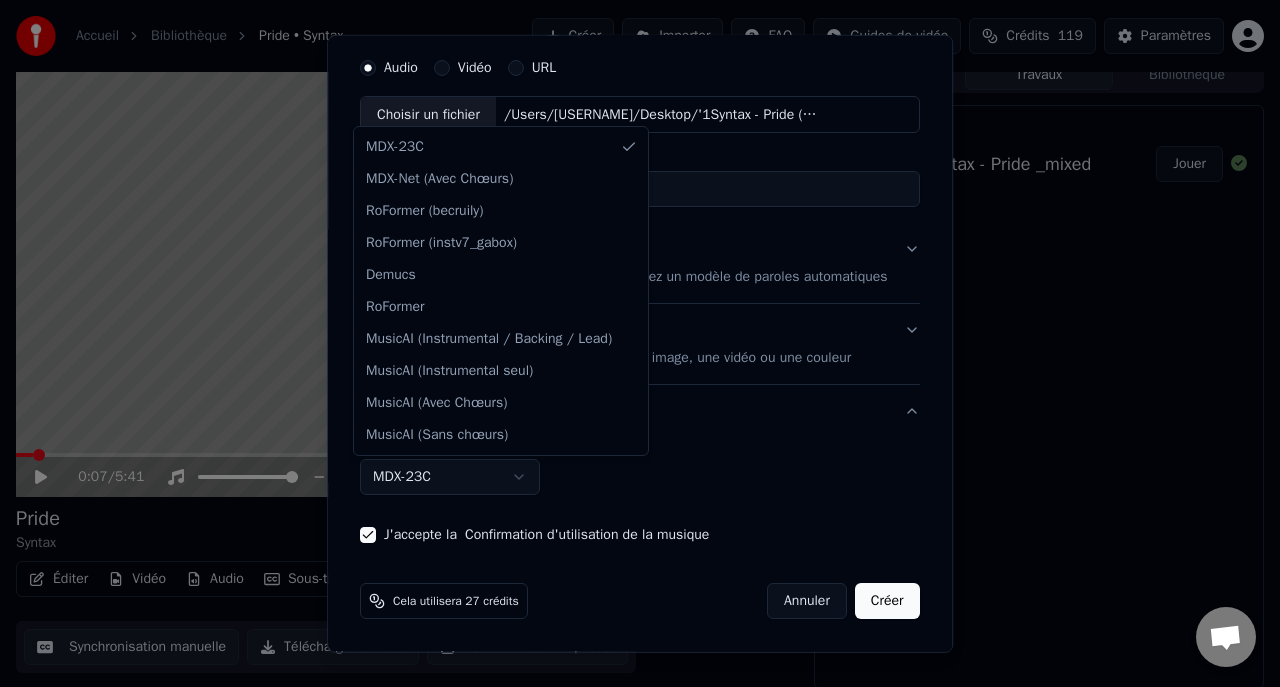 select on "**********" 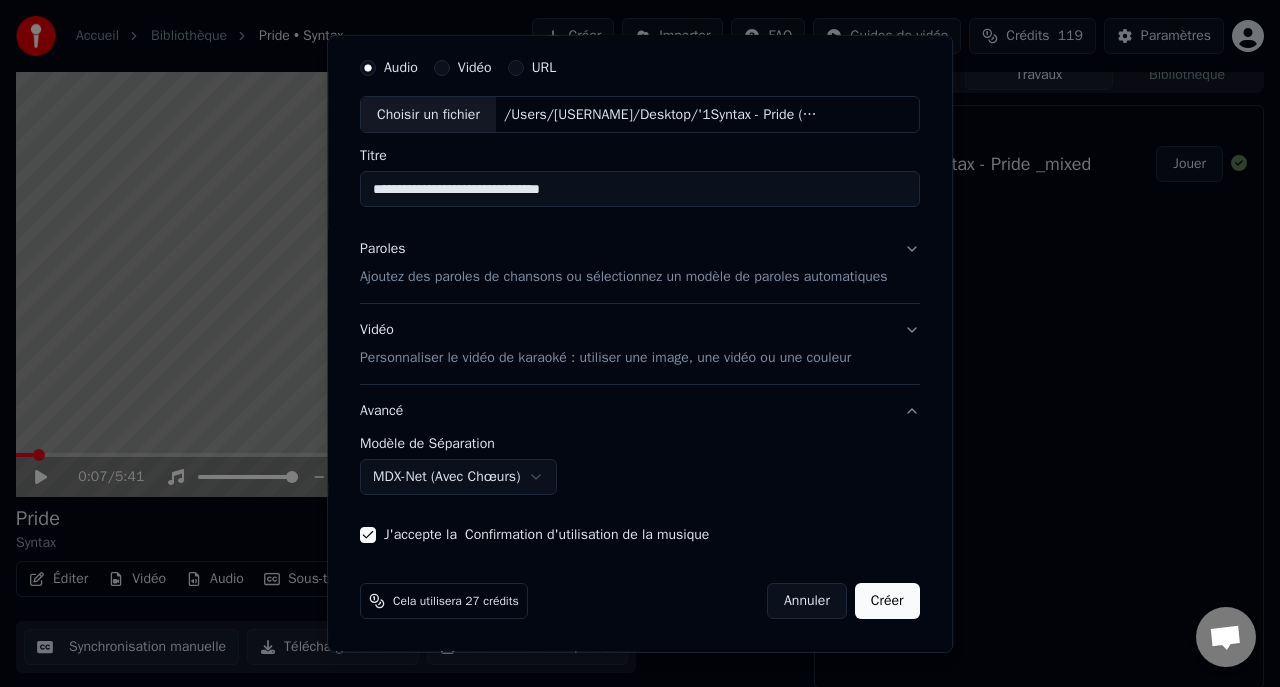 click on "Vidéo Personnaliser le vidéo de karaoké : utiliser une image, une vidéo ou une couleur" at bounding box center [640, 344] 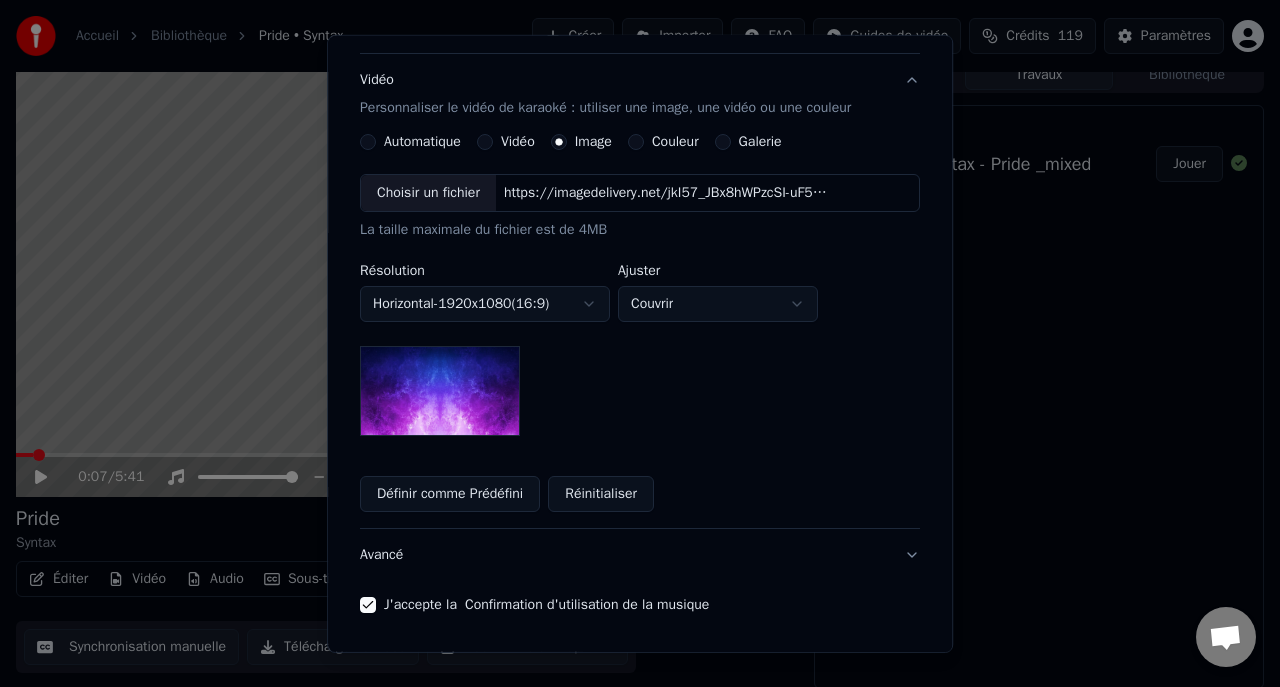 scroll, scrollTop: 401, scrollLeft: 0, axis: vertical 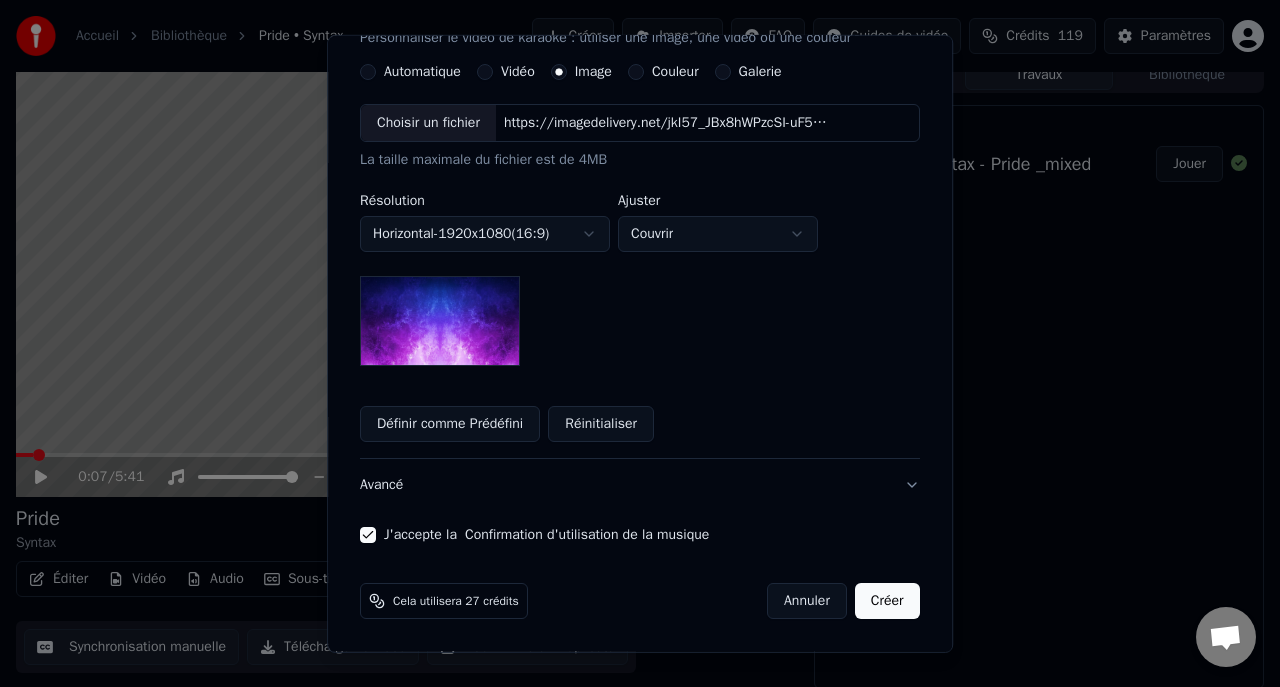 click on "Créer" at bounding box center (887, 601) 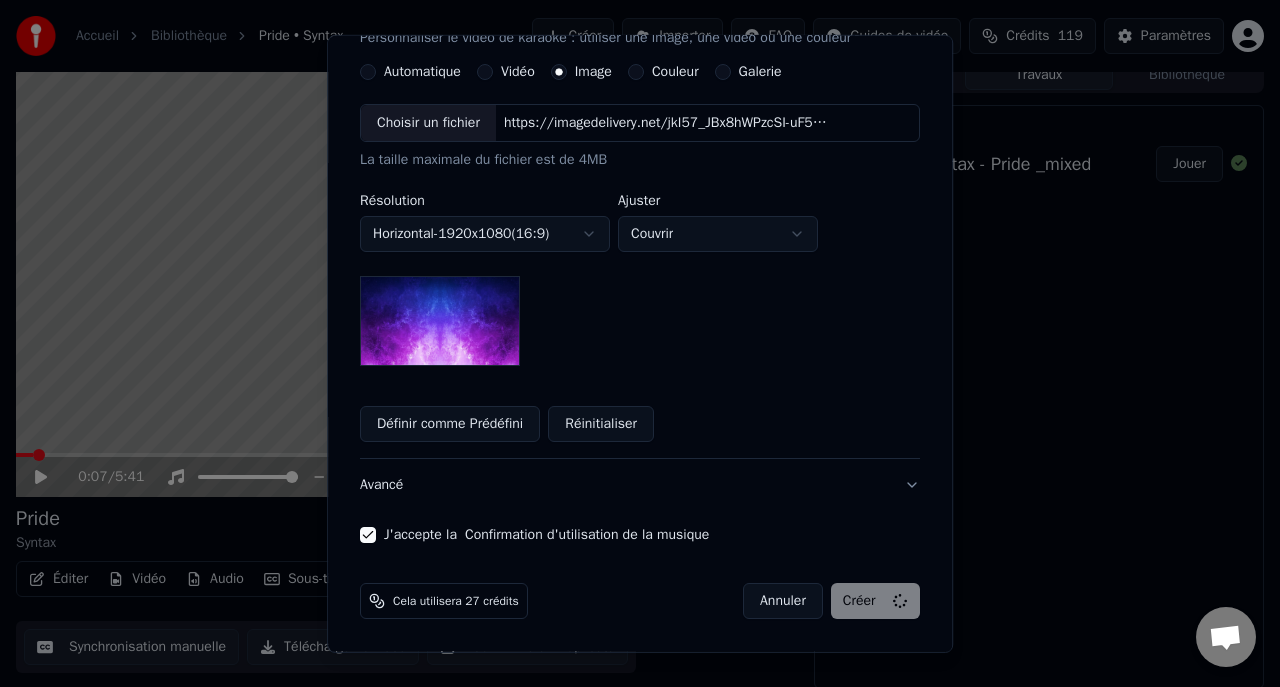 type 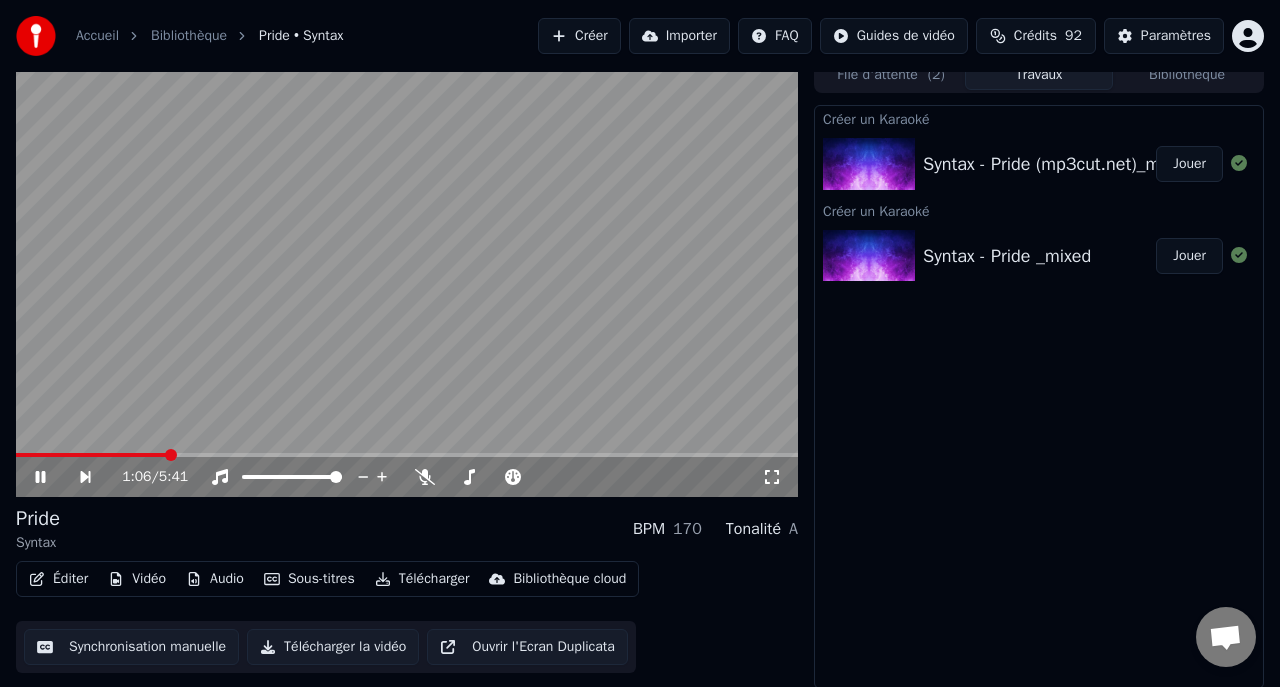 click on "Sous-titres" at bounding box center [309, 579] 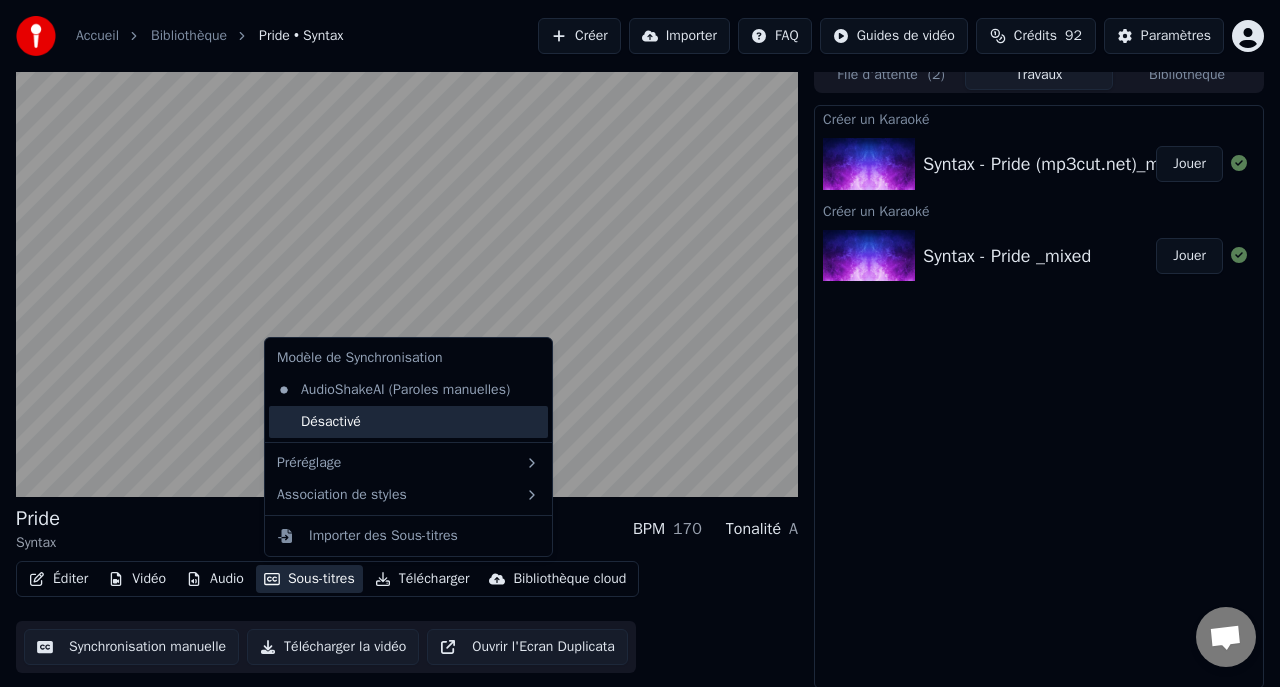 click on "Désactivé" at bounding box center (408, 422) 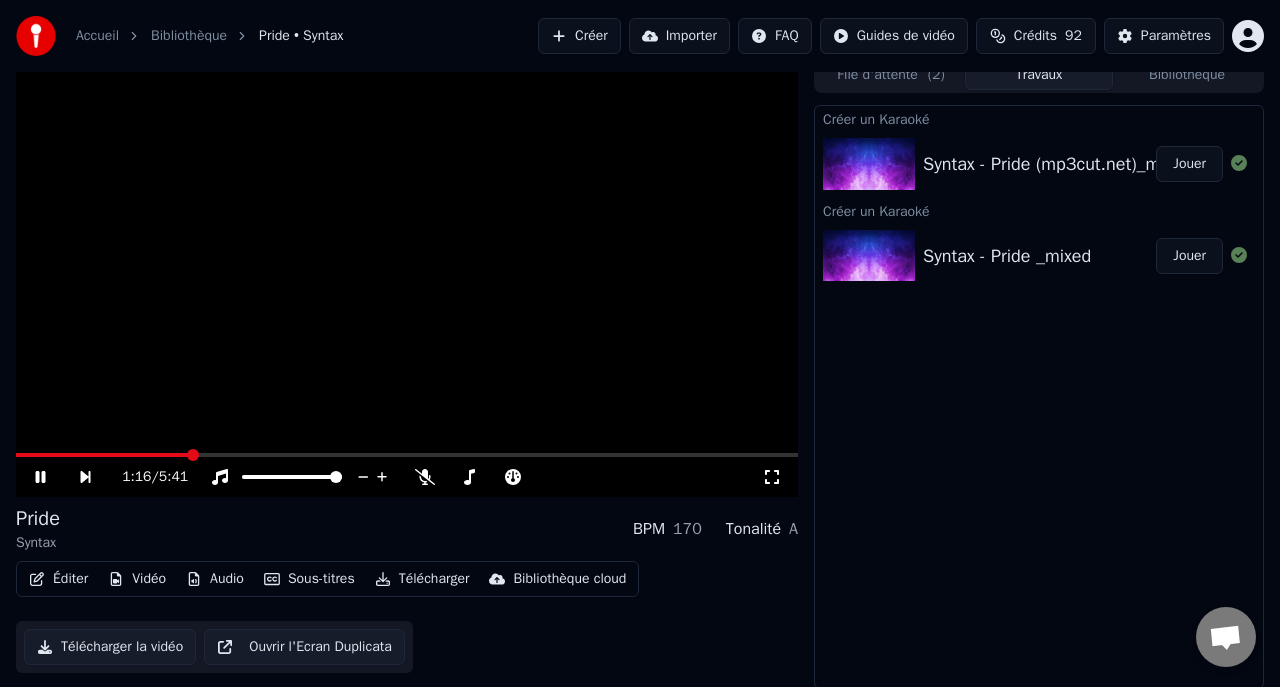 click on "Sous-titres" at bounding box center [309, 579] 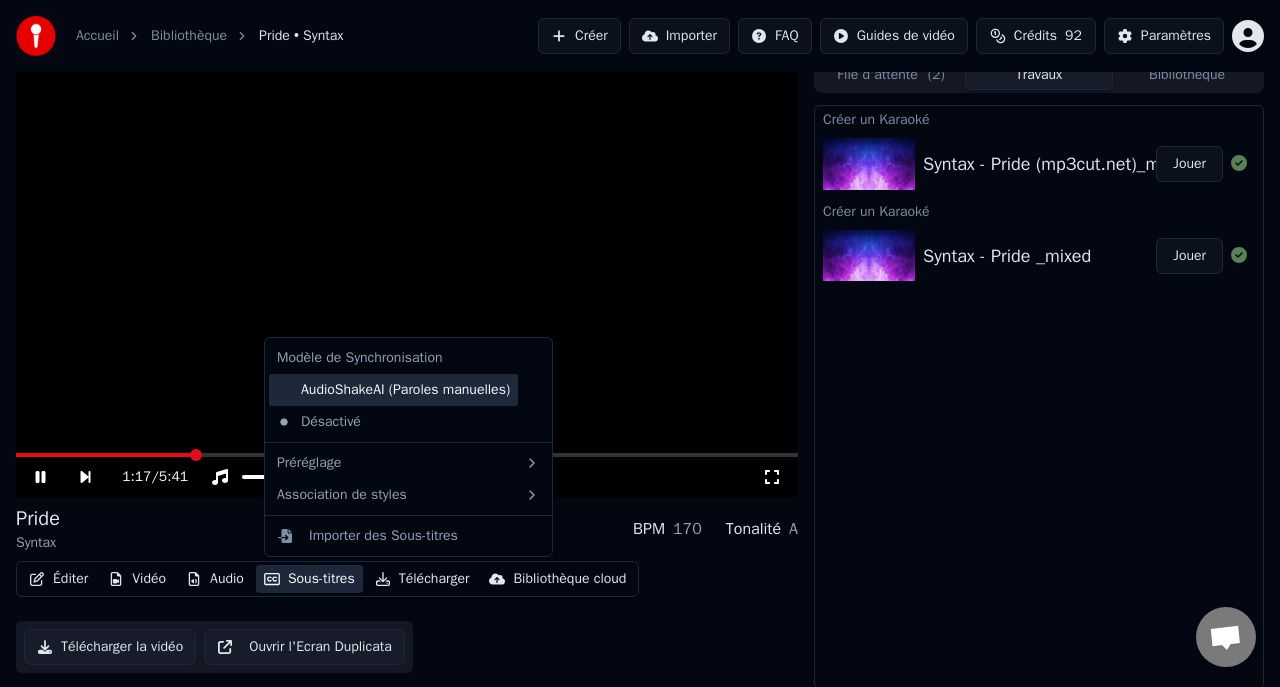 click on "AudioShakeAI (Paroles manuelles)" at bounding box center (393, 390) 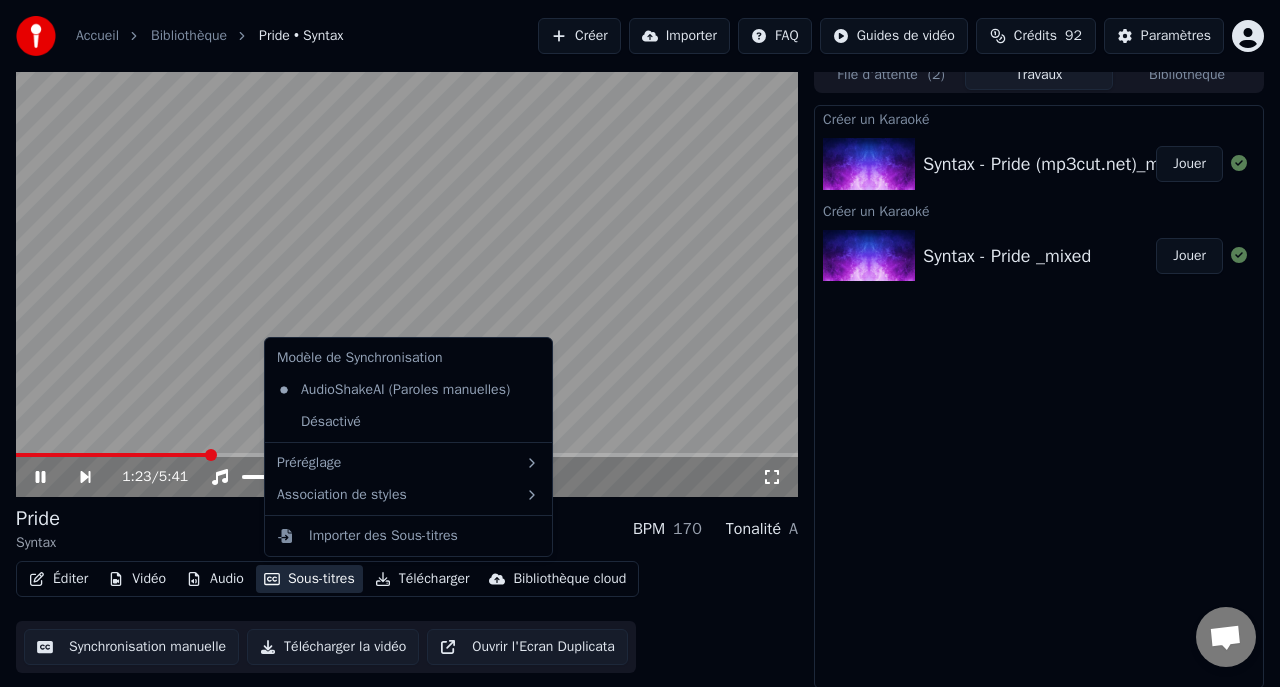 click on "Sous-titres" at bounding box center [309, 579] 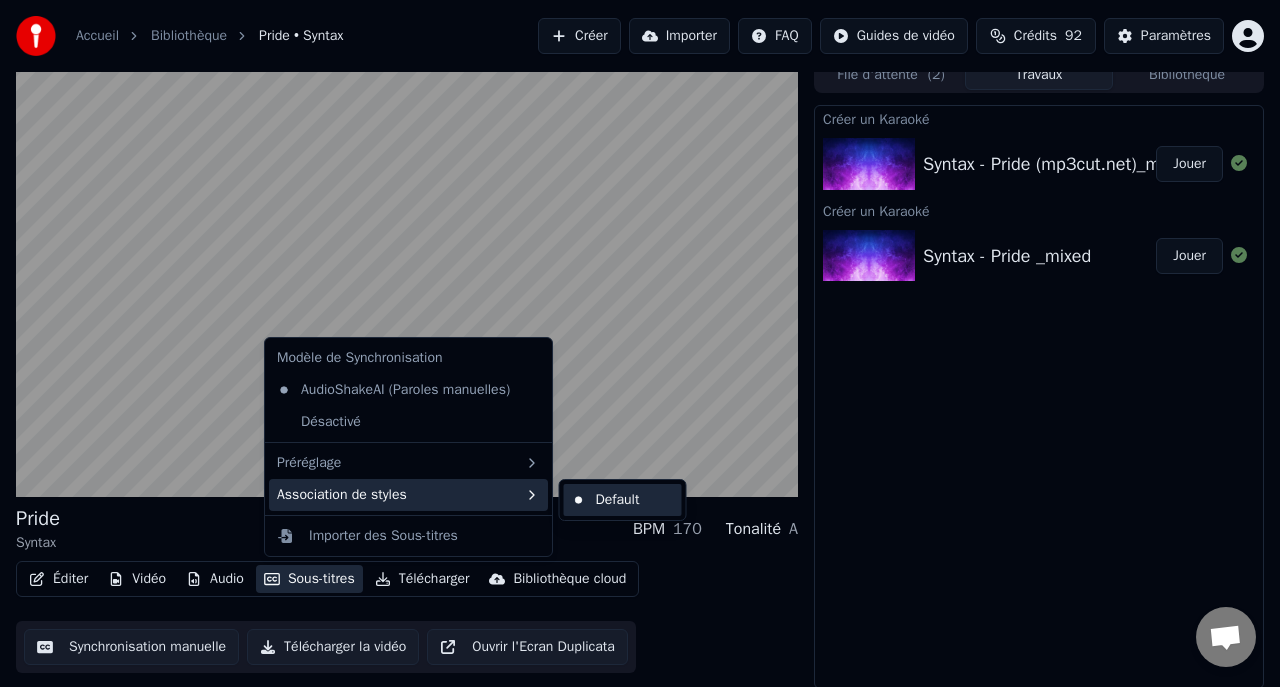 click on "Default" at bounding box center [623, 500] 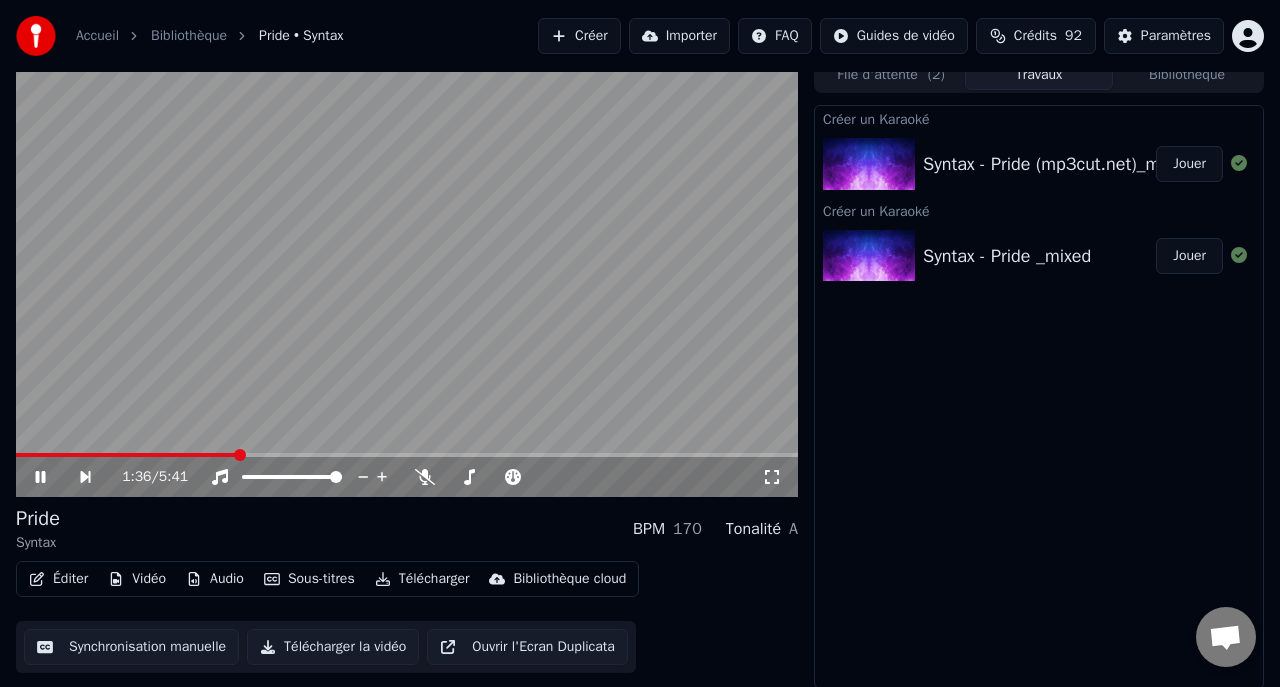 click 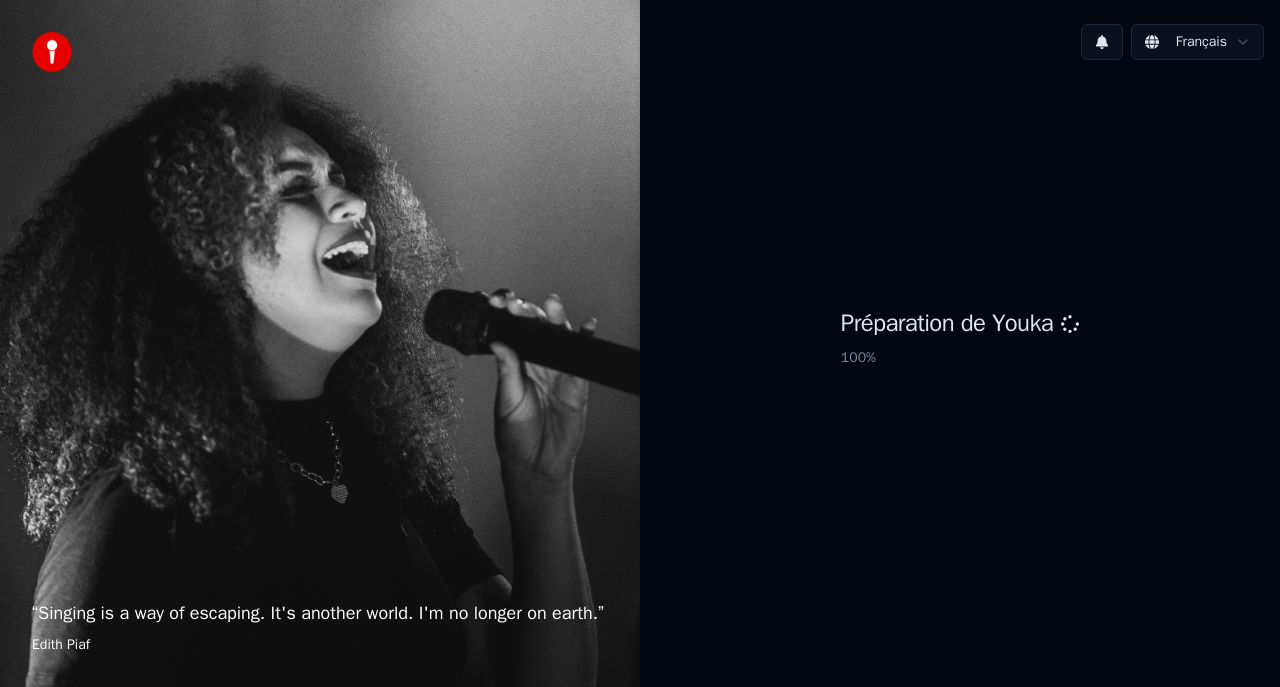 scroll, scrollTop: 0, scrollLeft: 0, axis: both 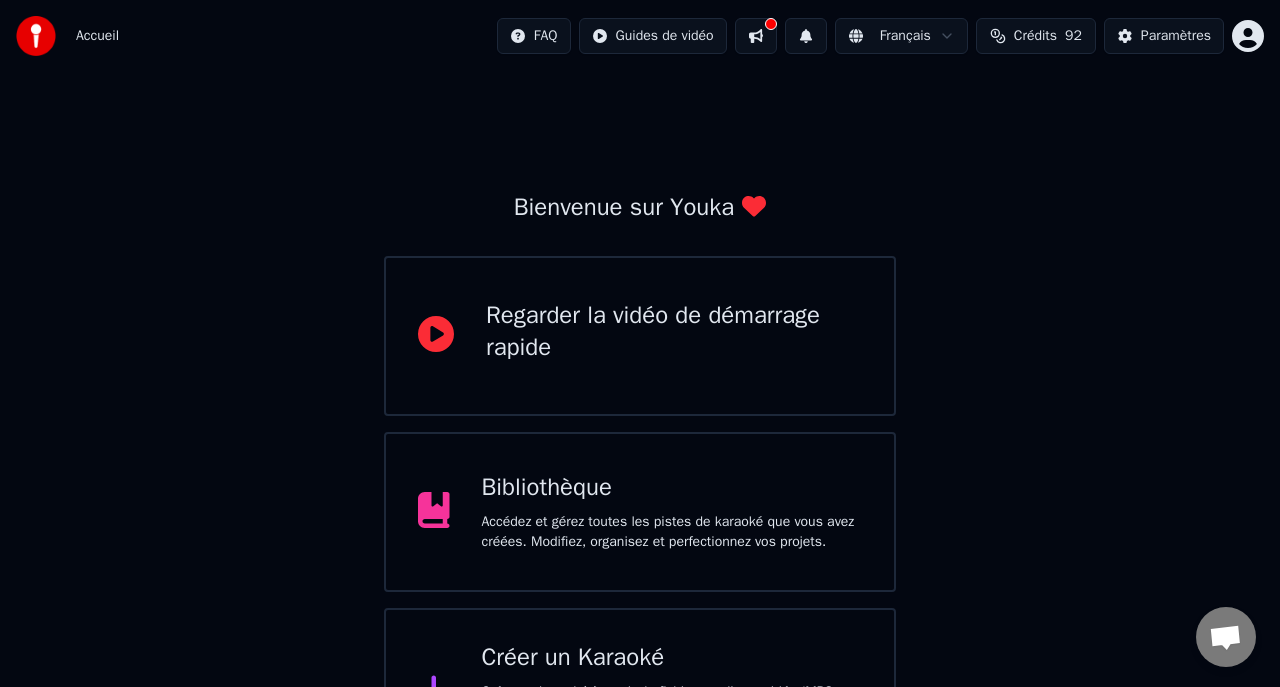 click on "Accédez et gérez toutes les pistes de karaoké que vous avez créées. Modifiez, organisez et perfectionnez vos projets." at bounding box center (672, 532) 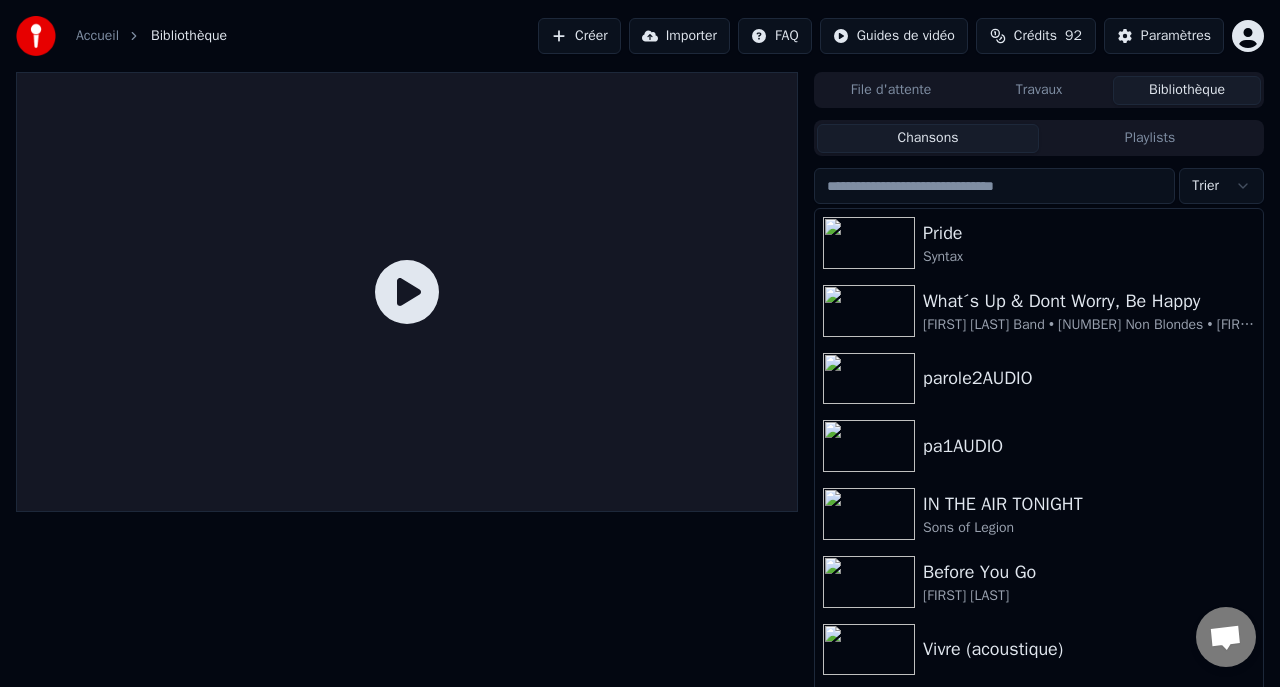 click on "Travaux" at bounding box center (1039, 90) 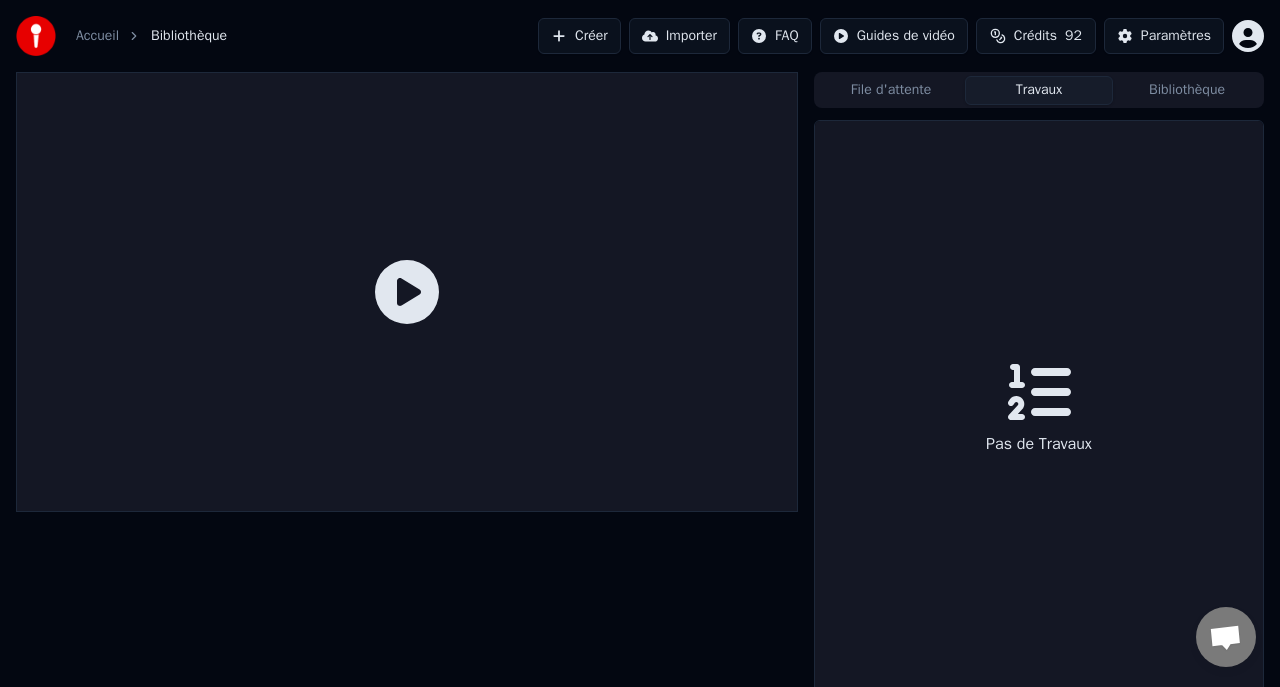 click on "Bibliothèque" at bounding box center (1187, 90) 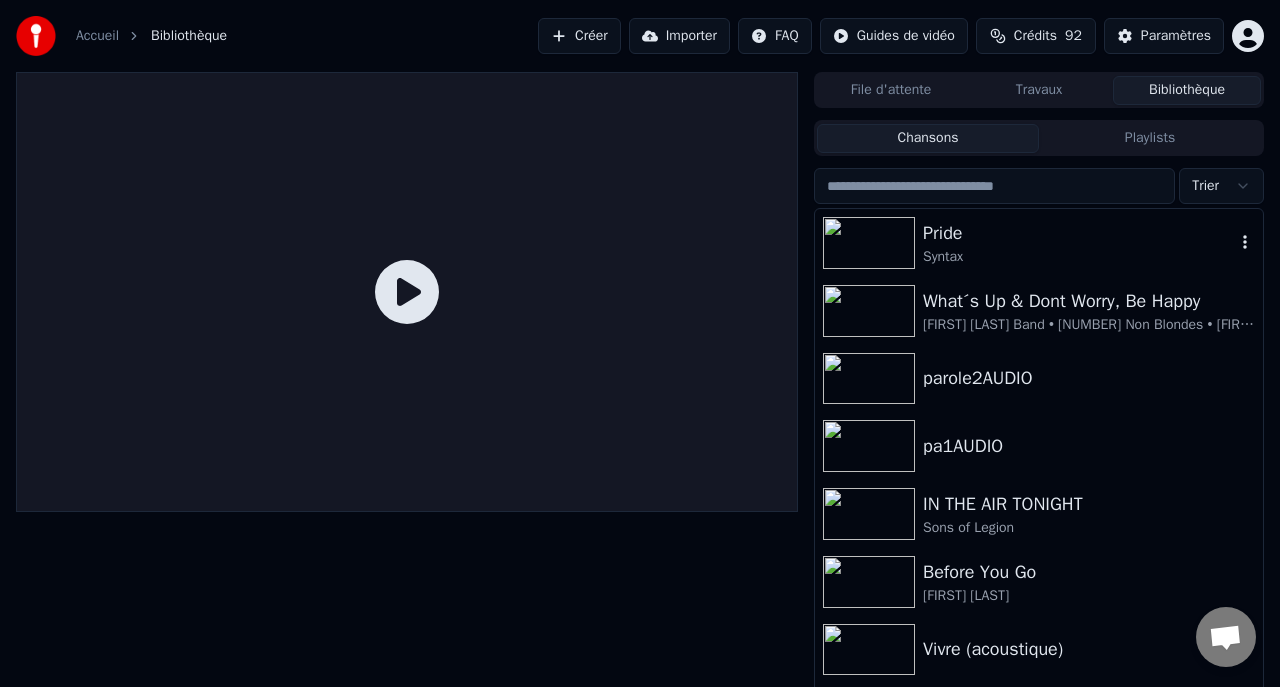 click on "Pride" at bounding box center (1079, 233) 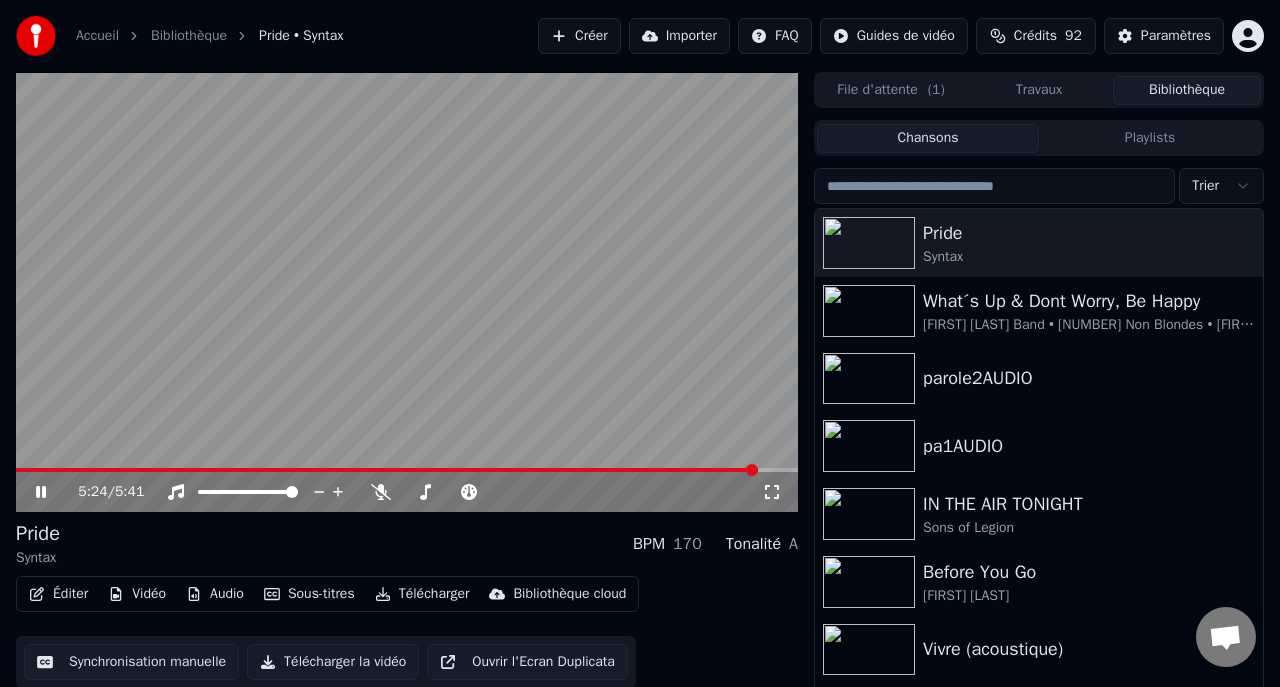 click on "Télécharger" at bounding box center (422, 594) 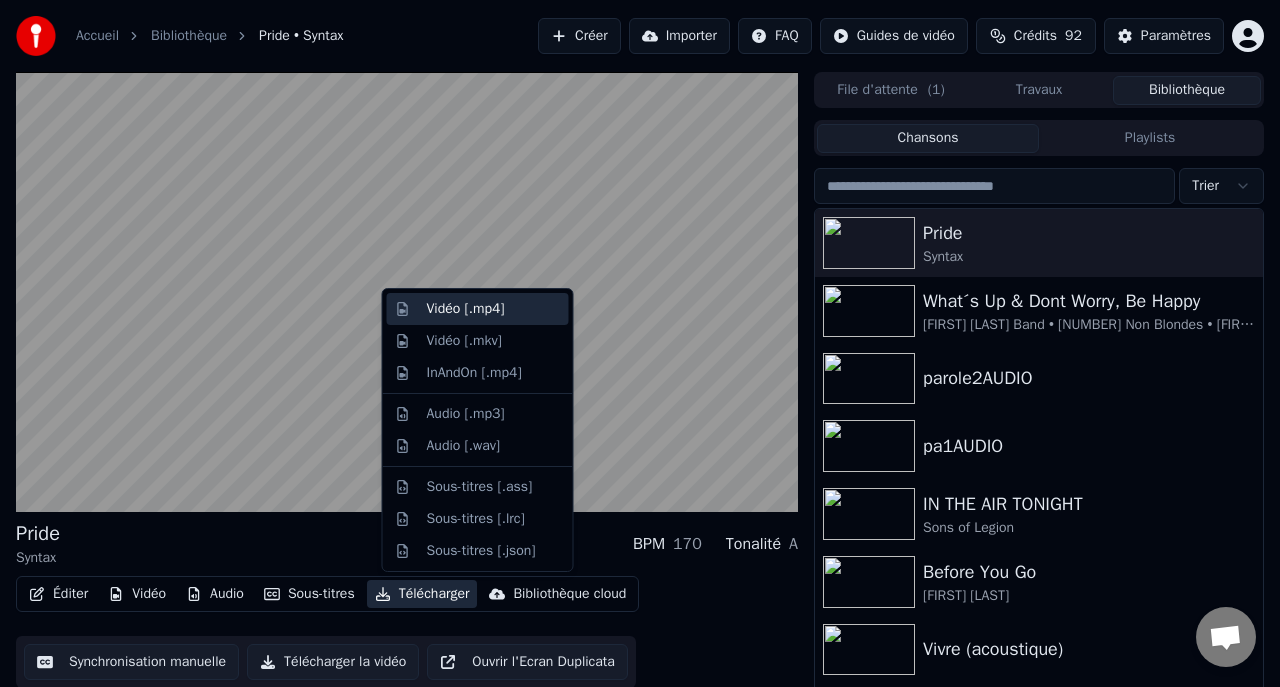 click on "Vidéo [.mp4]" at bounding box center [466, 309] 